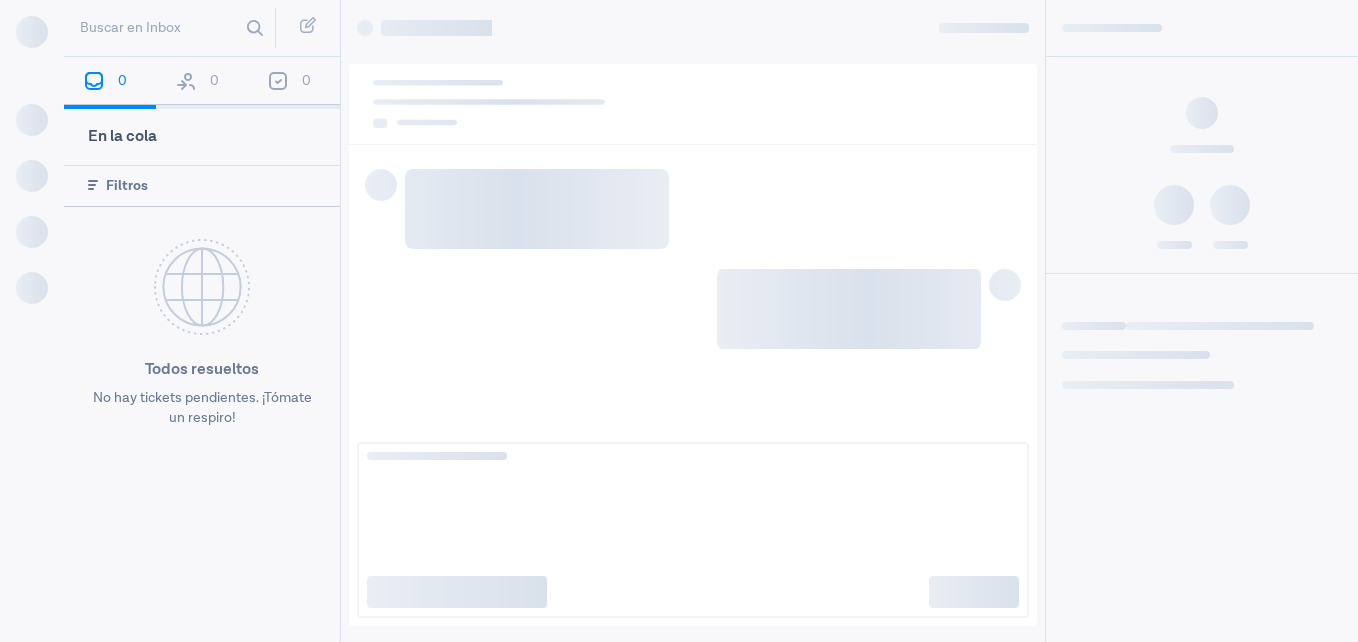 scroll, scrollTop: 0, scrollLeft: 0, axis: both 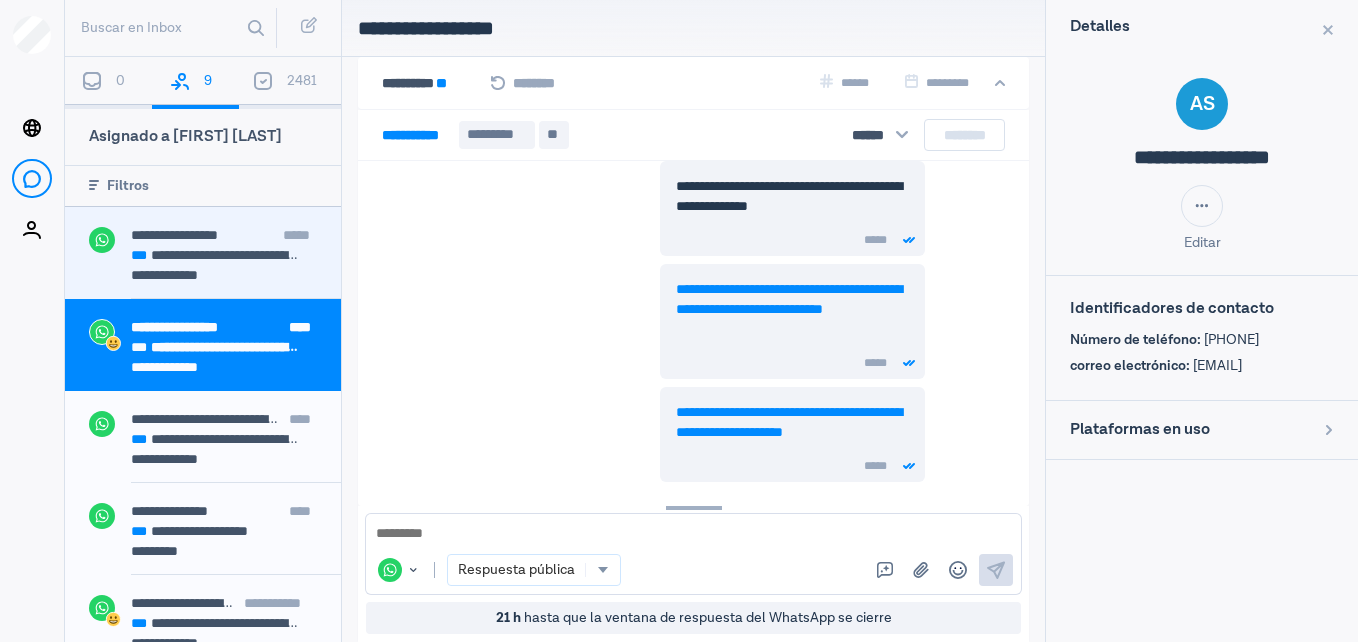 click on "**********" at bounding box center (174, 235) 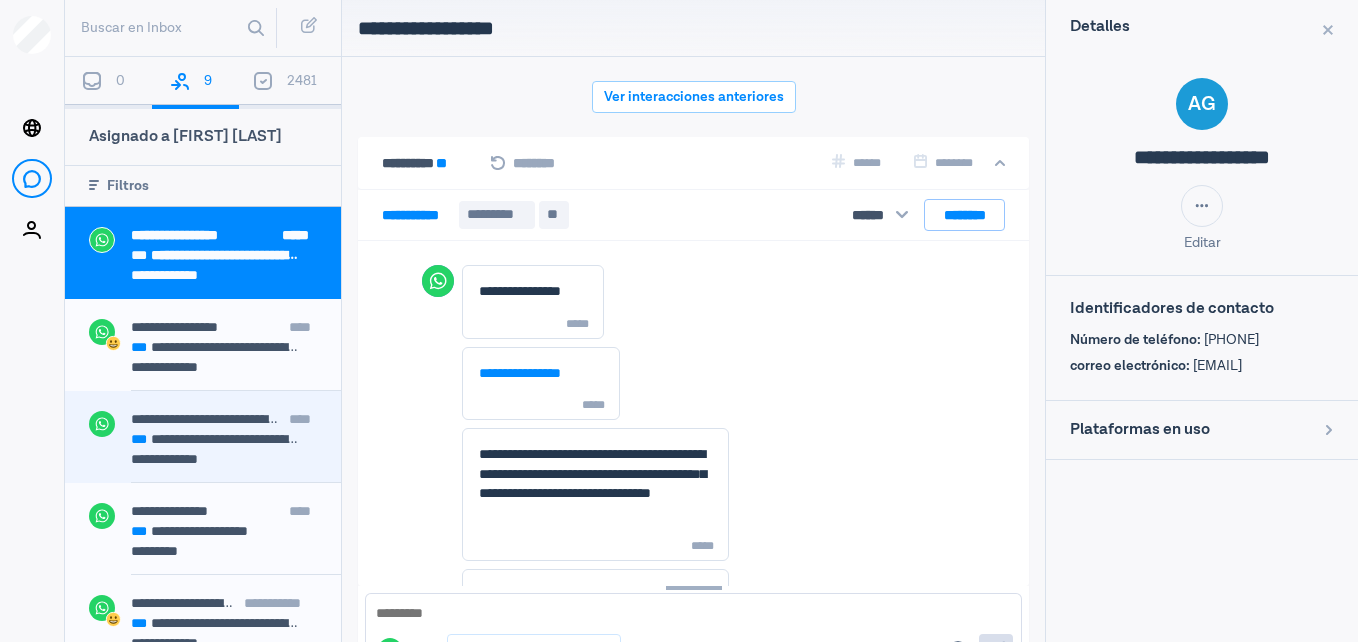 scroll, scrollTop: 2226, scrollLeft: 0, axis: vertical 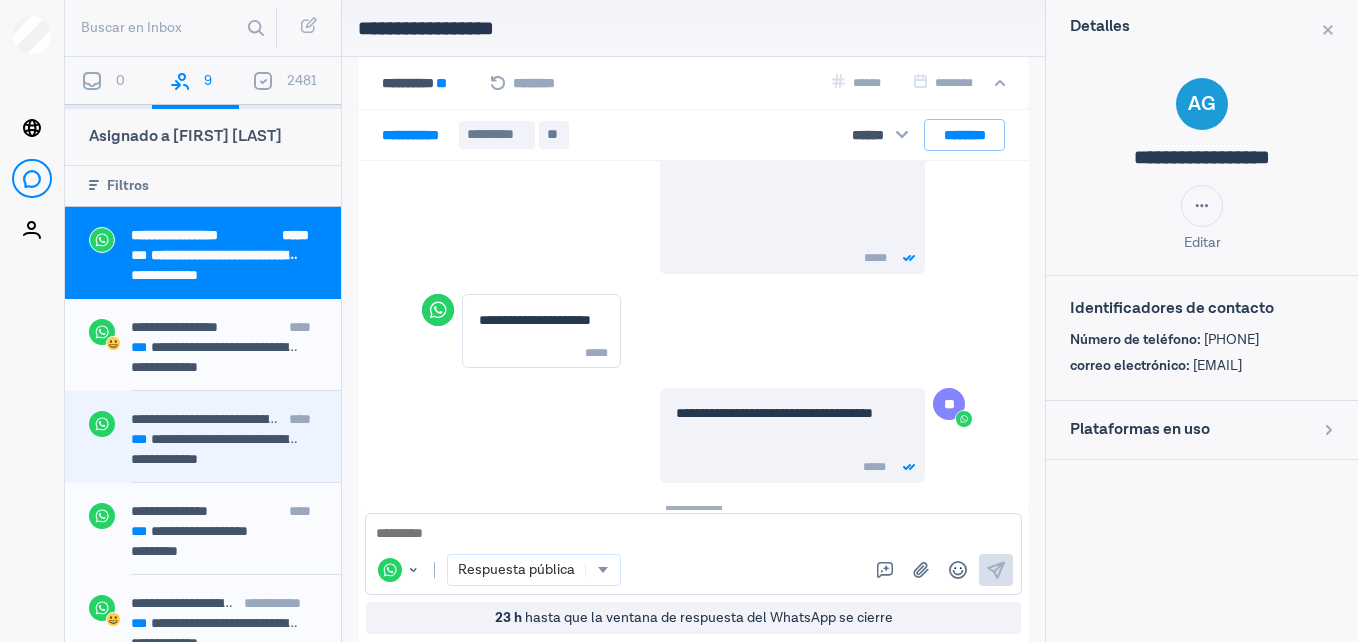 click on "**********" at bounding box center [216, 439] 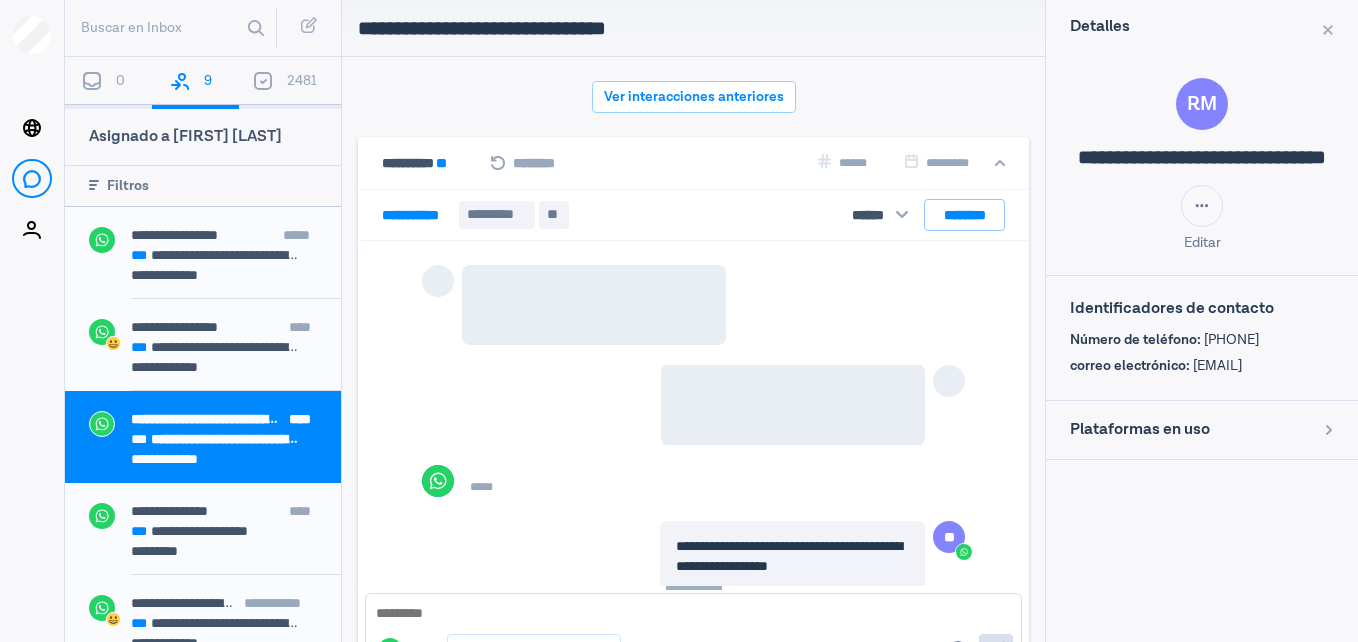 scroll, scrollTop: 80, scrollLeft: 0, axis: vertical 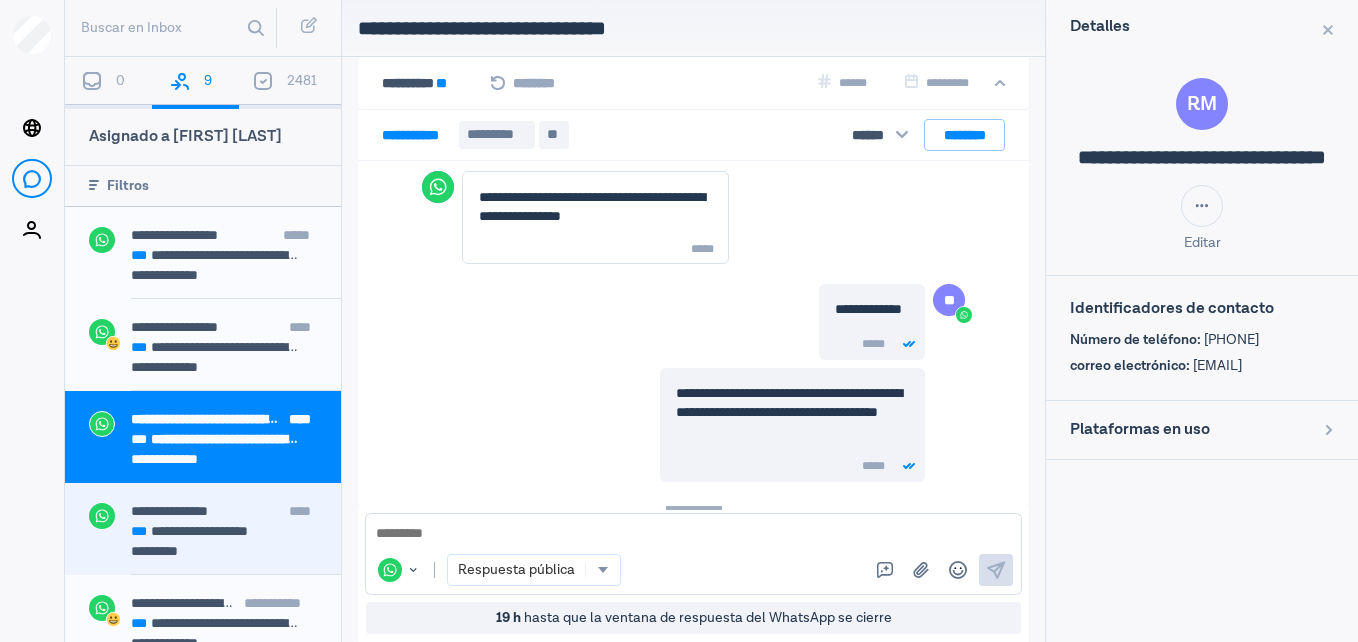 click on "**********" at bounding box center (216, 531) 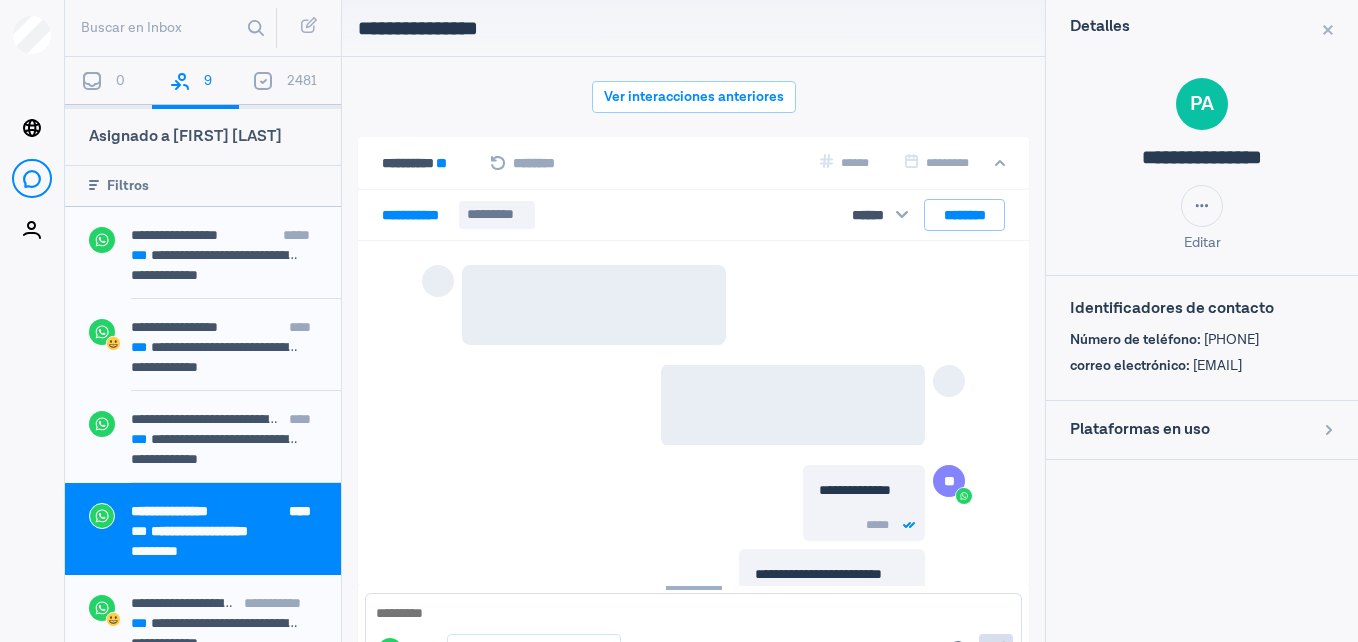 scroll, scrollTop: 80, scrollLeft: 0, axis: vertical 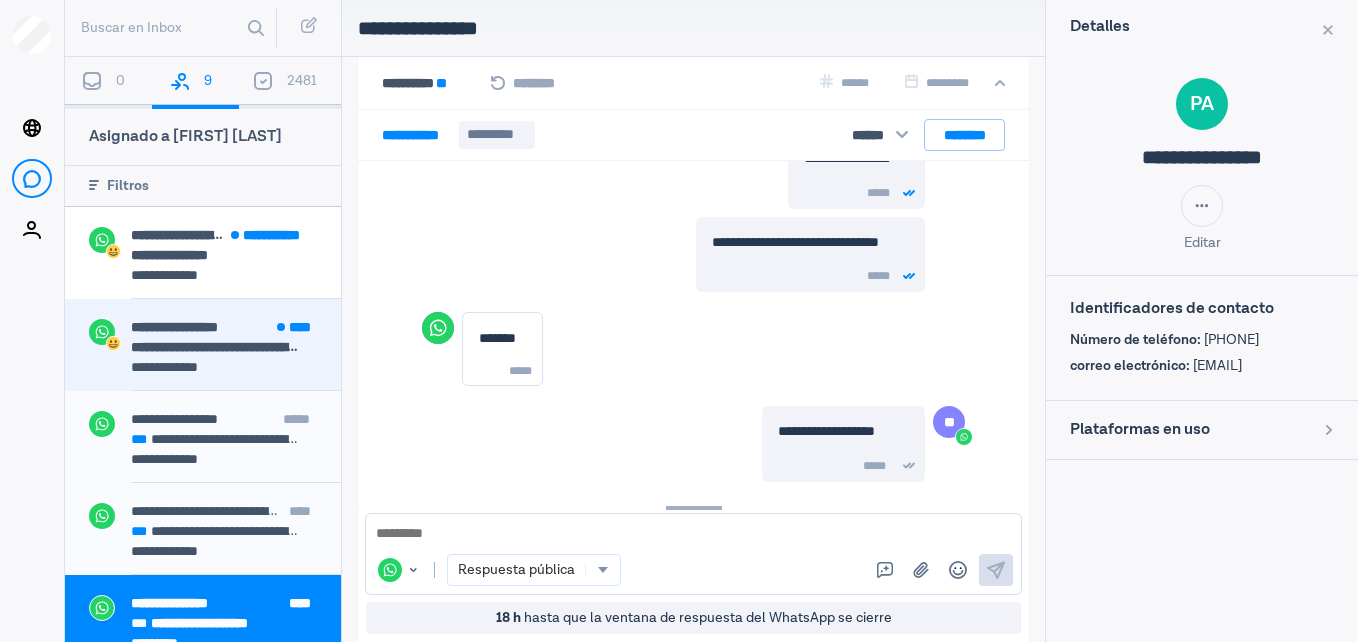click on "**********" at bounding box center (224, 369) 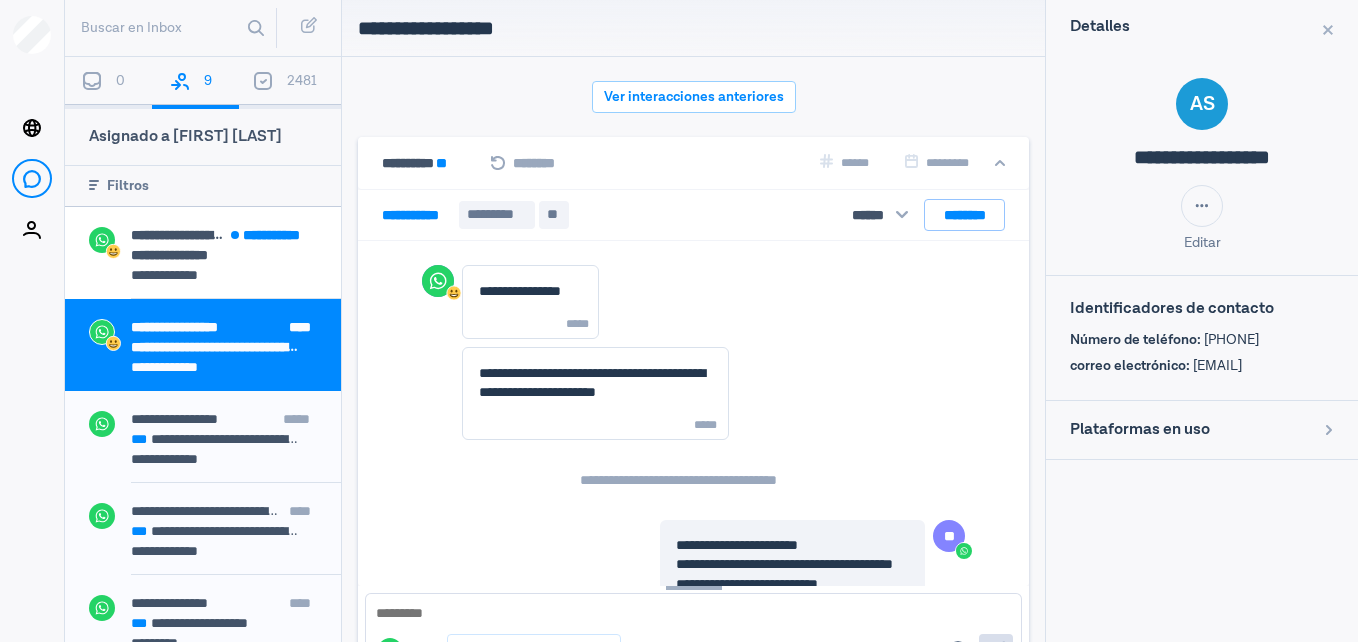 scroll, scrollTop: 80, scrollLeft: 0, axis: vertical 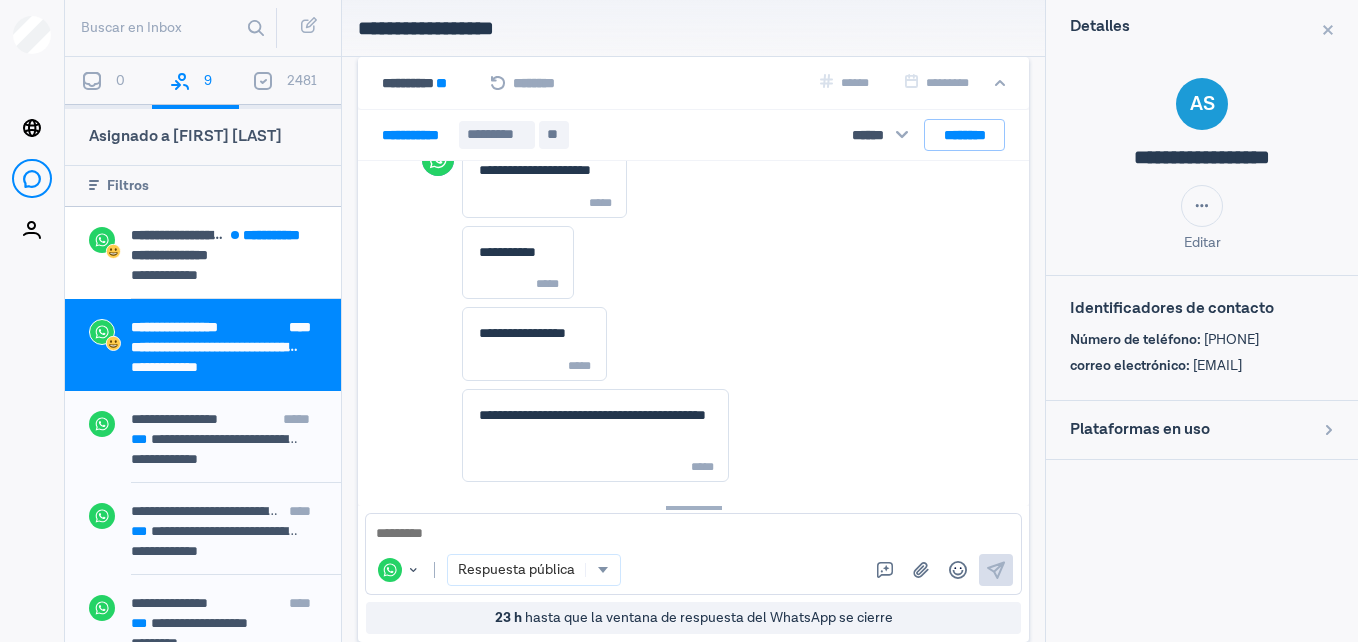 click at bounding box center (693, 534) 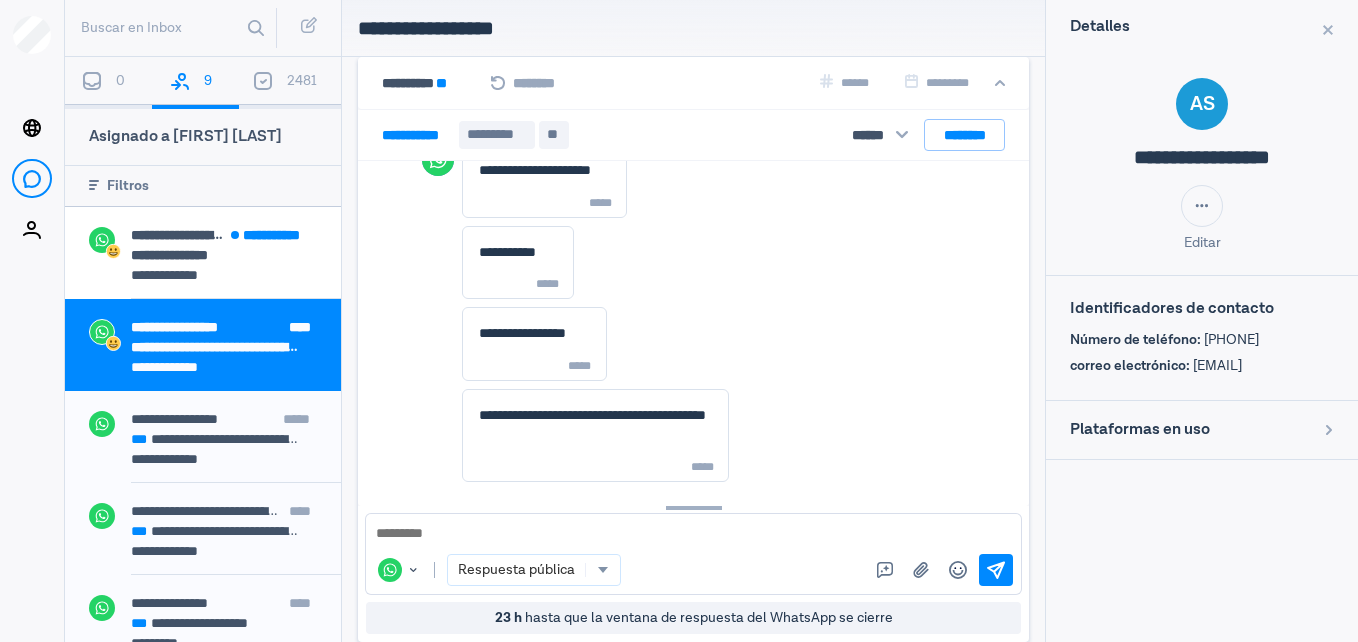 scroll, scrollTop: 4038, scrollLeft: 0, axis: vertical 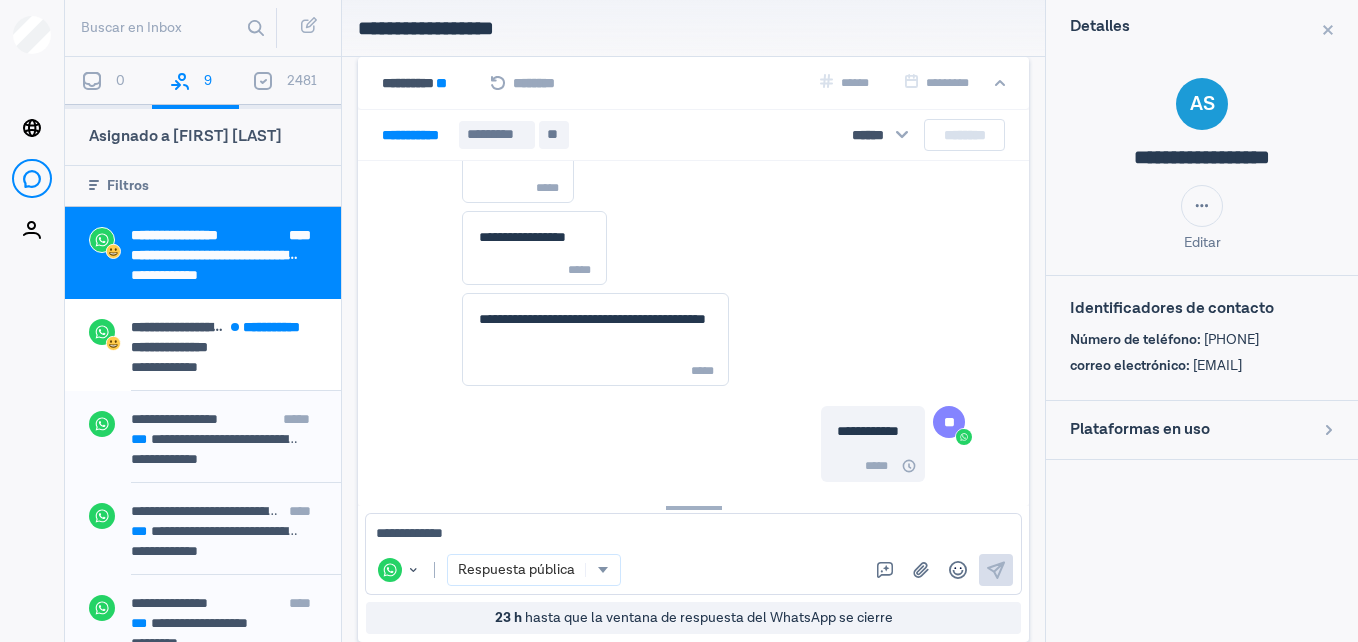 type on "**********" 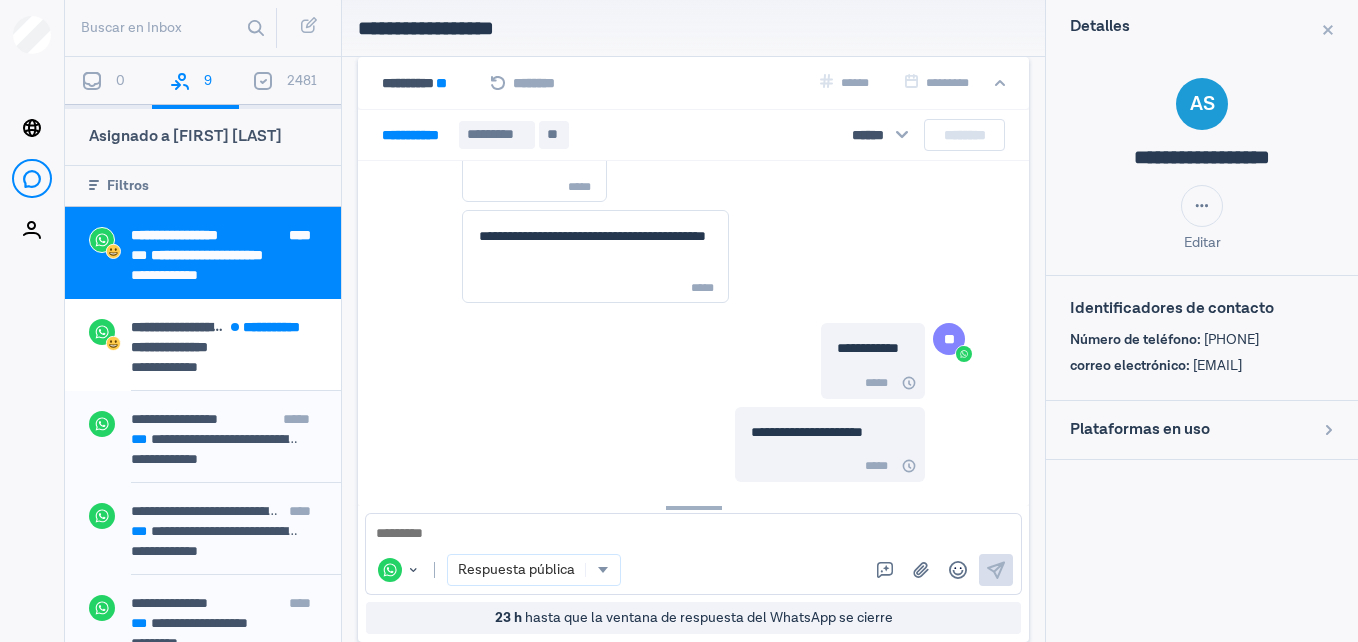 scroll, scrollTop: 4102, scrollLeft: 0, axis: vertical 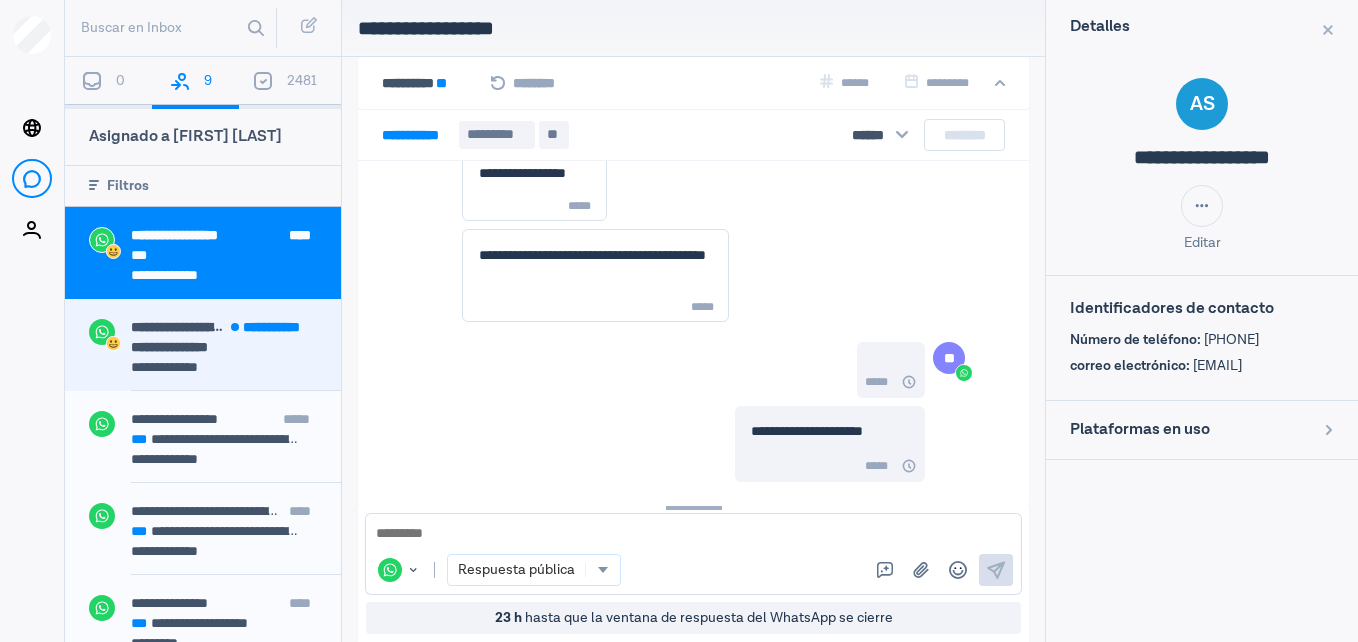 click on "**********" at bounding box center [192, 327] 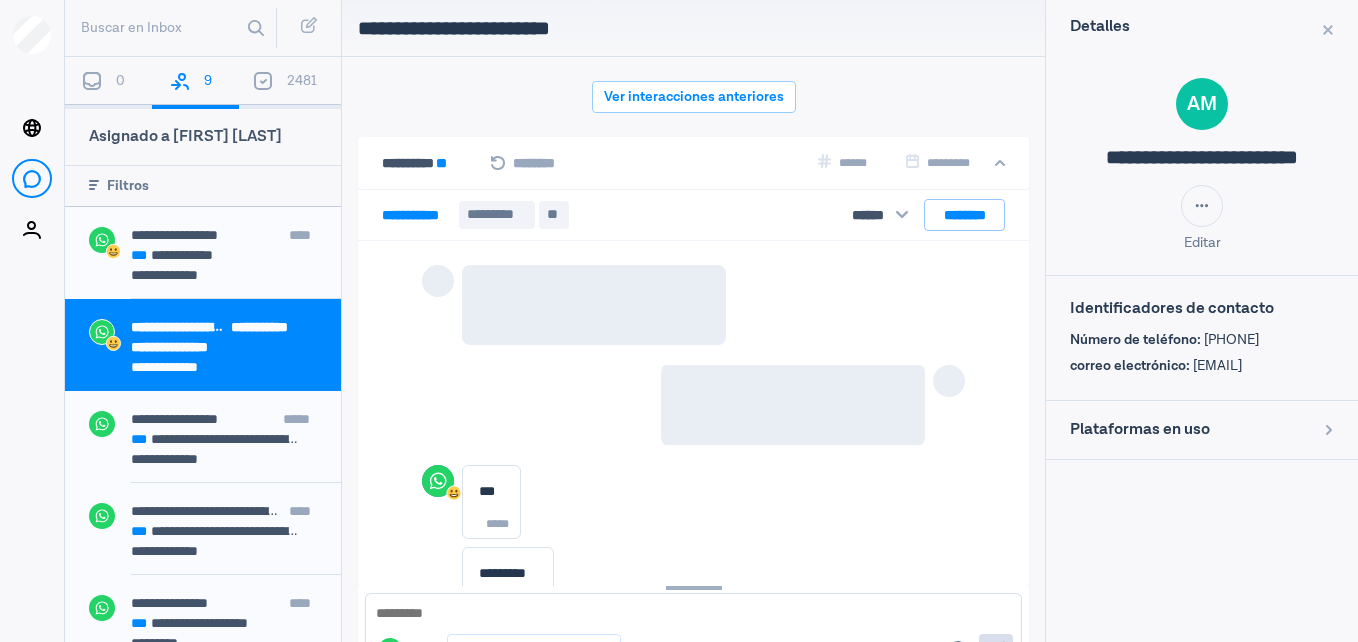 scroll, scrollTop: 2623, scrollLeft: 0, axis: vertical 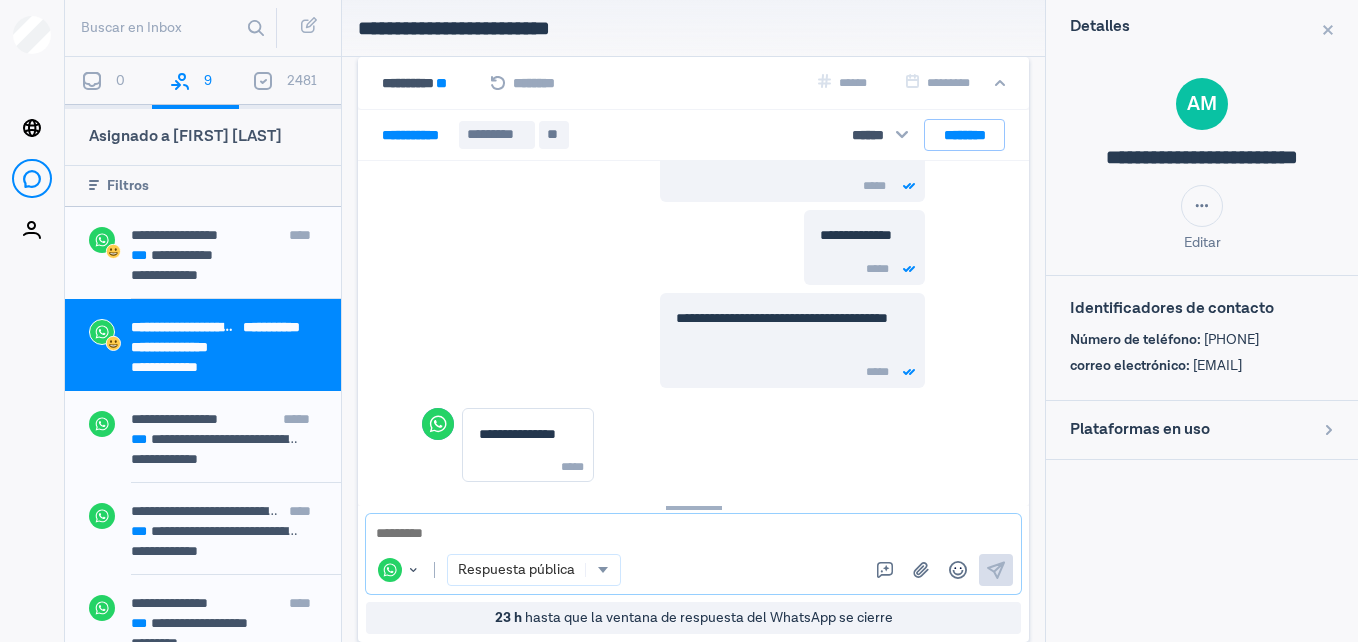 click at bounding box center [693, 534] 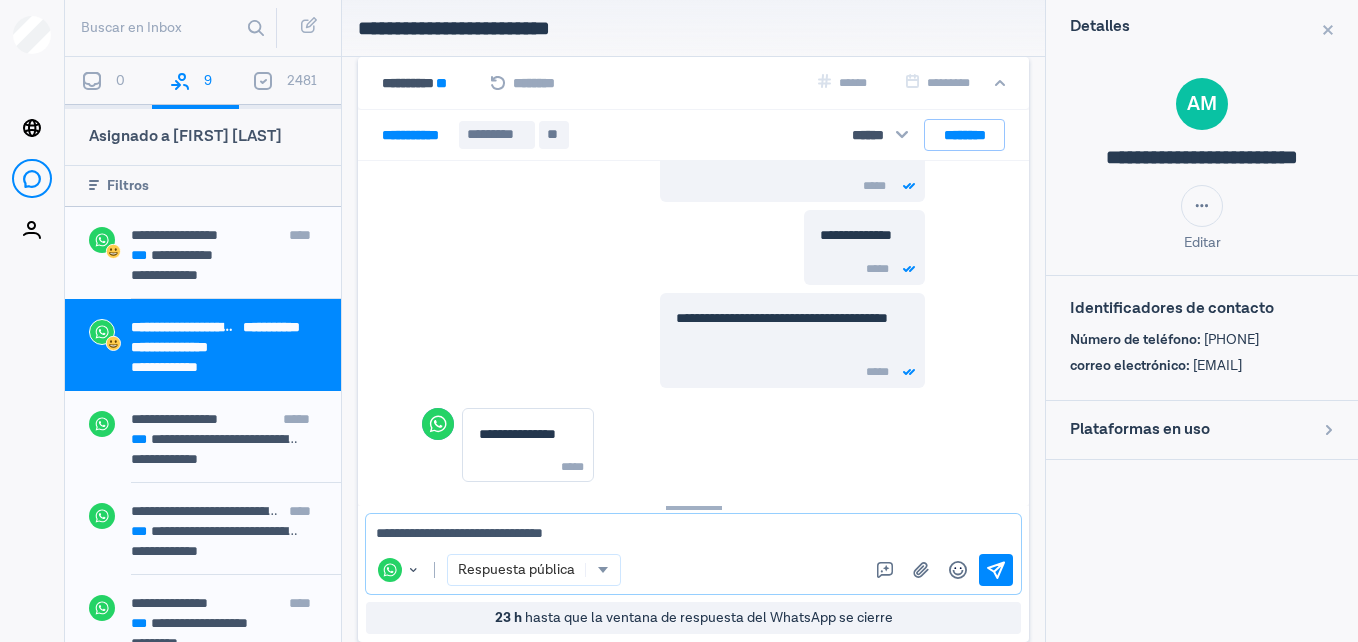 type on "**********" 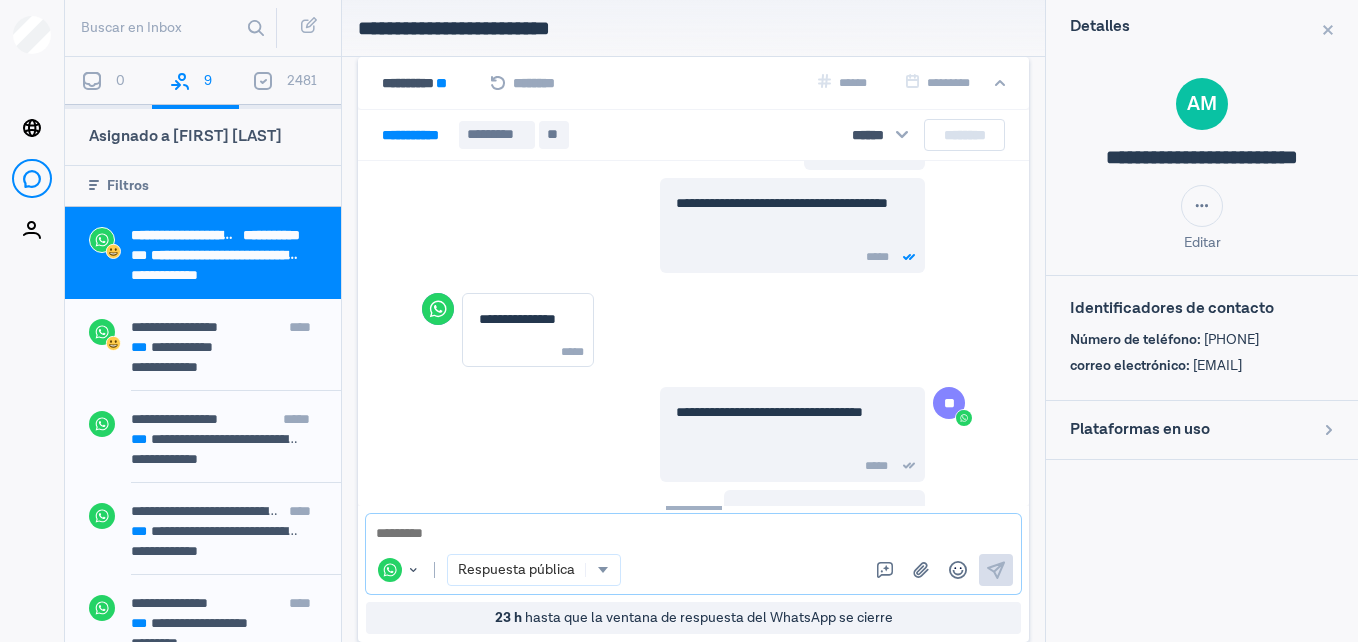 scroll, scrollTop: 2822, scrollLeft: 0, axis: vertical 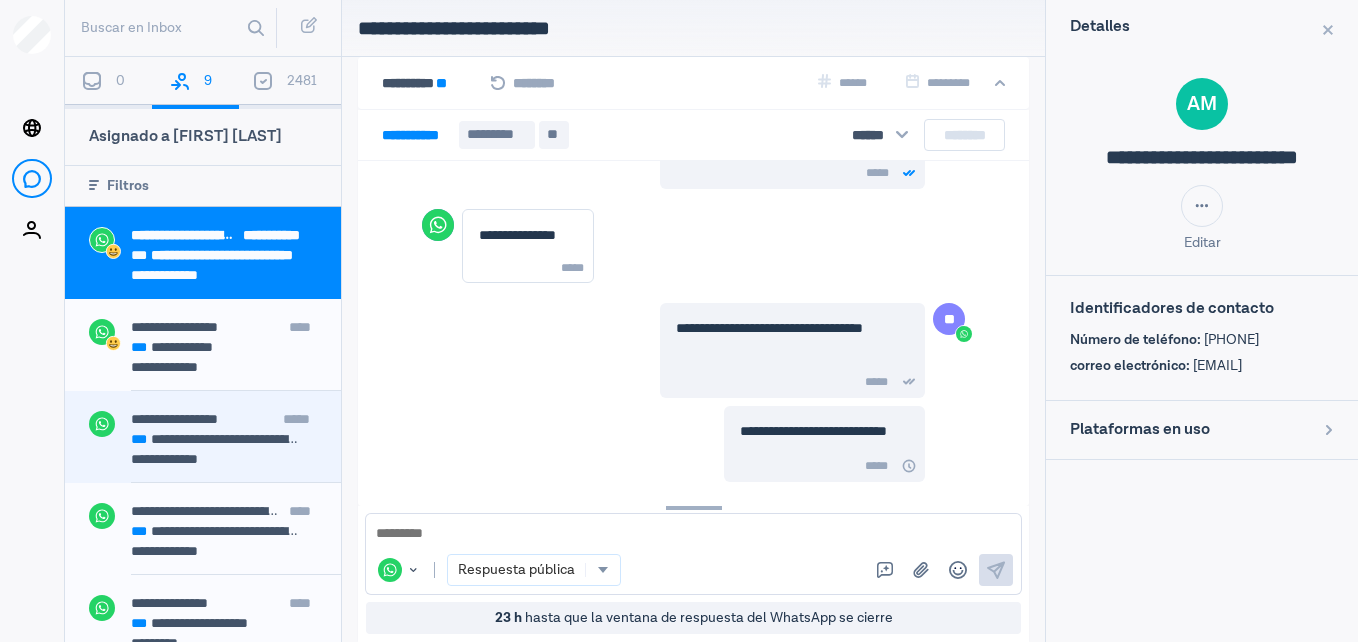 click on "**********" at bounding box center [174, 419] 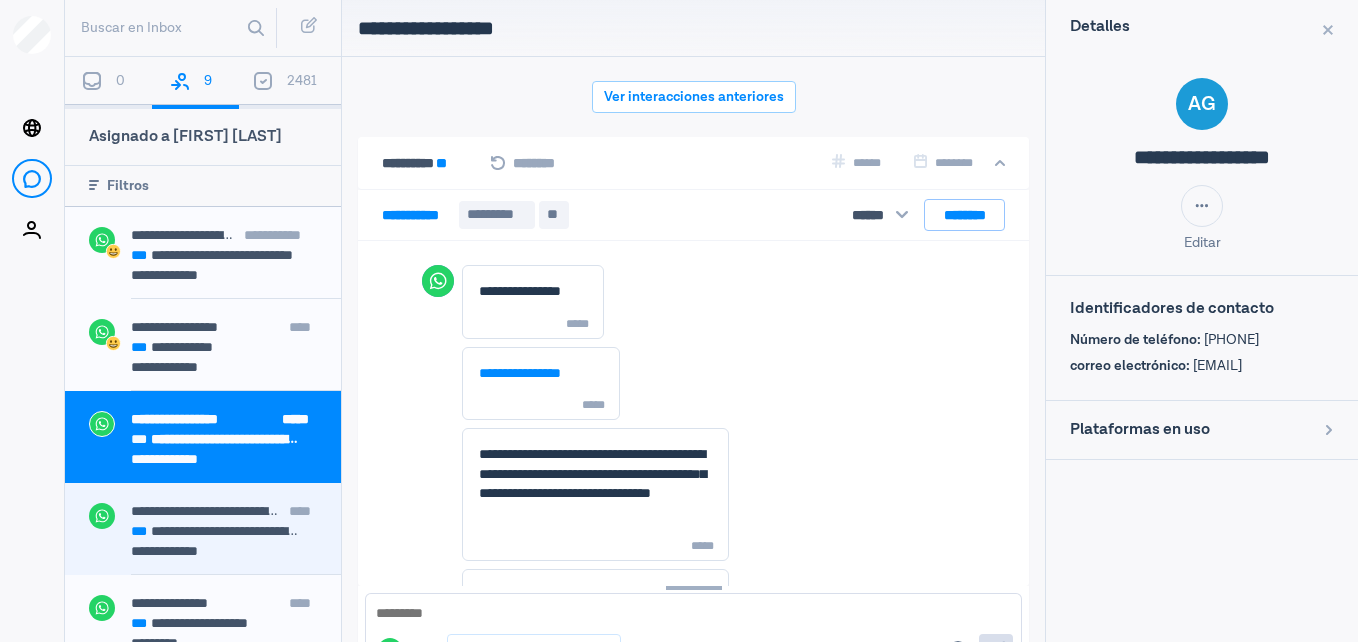 scroll, scrollTop: 80, scrollLeft: 0, axis: vertical 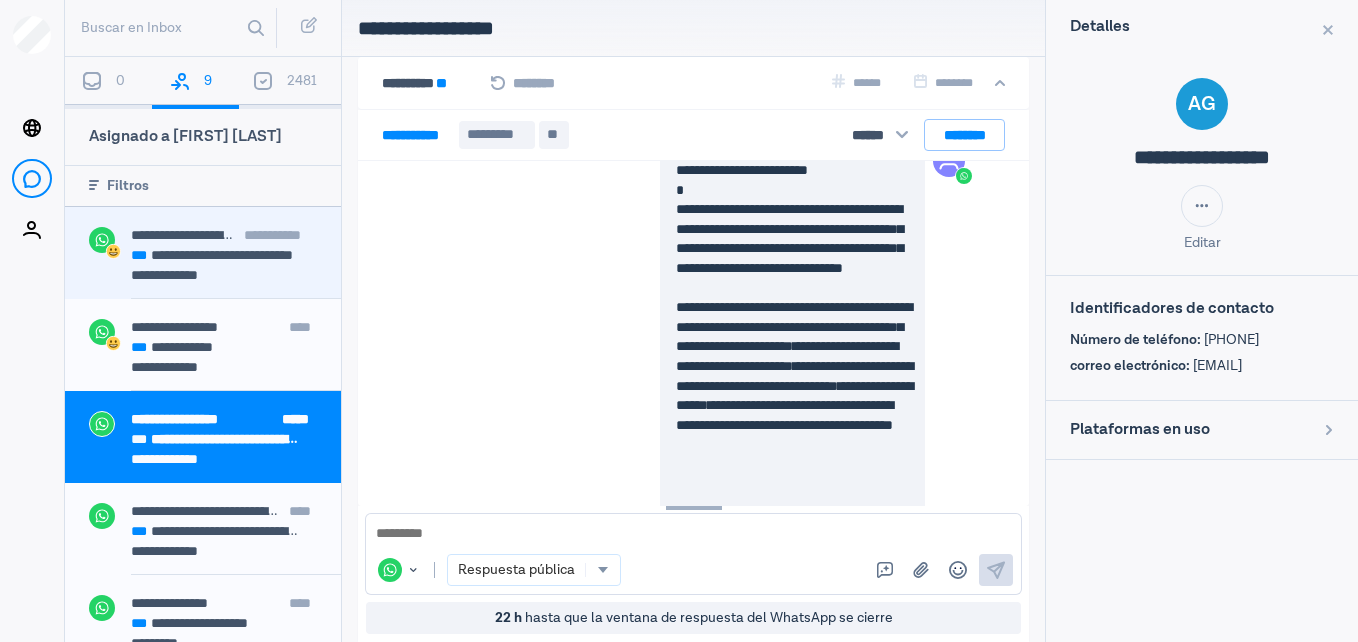 click on "**********" at bounding box center (171, 275) 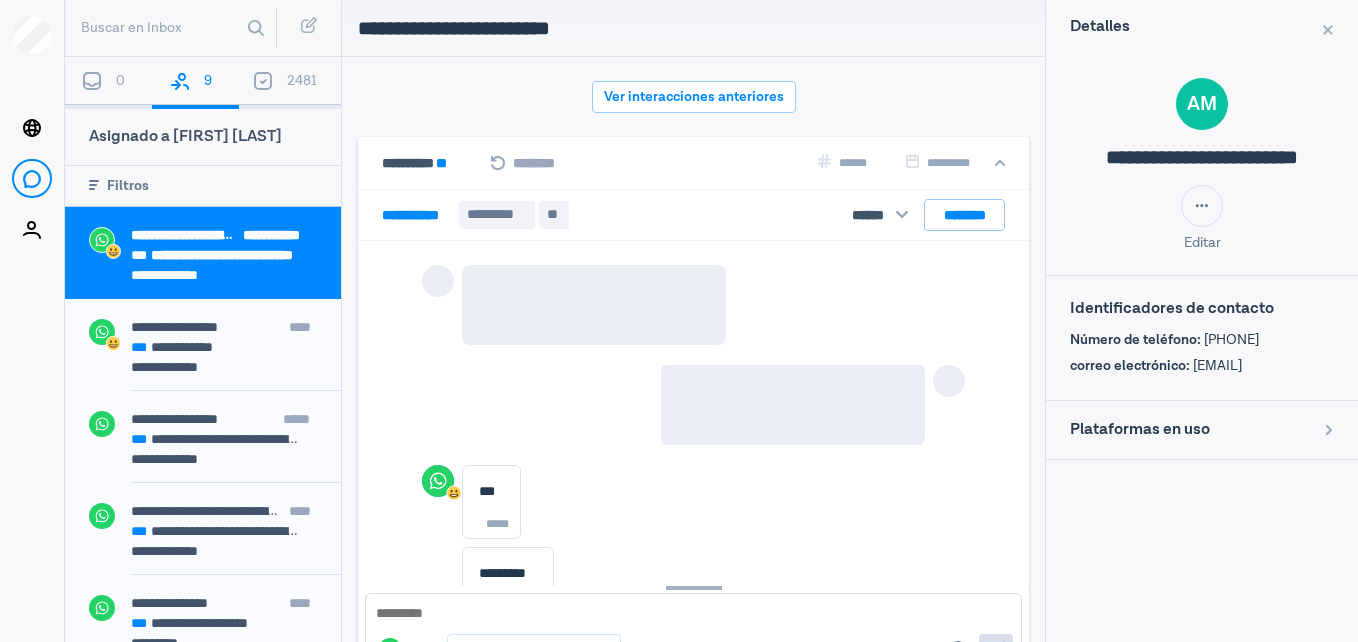 scroll, scrollTop: 80, scrollLeft: 0, axis: vertical 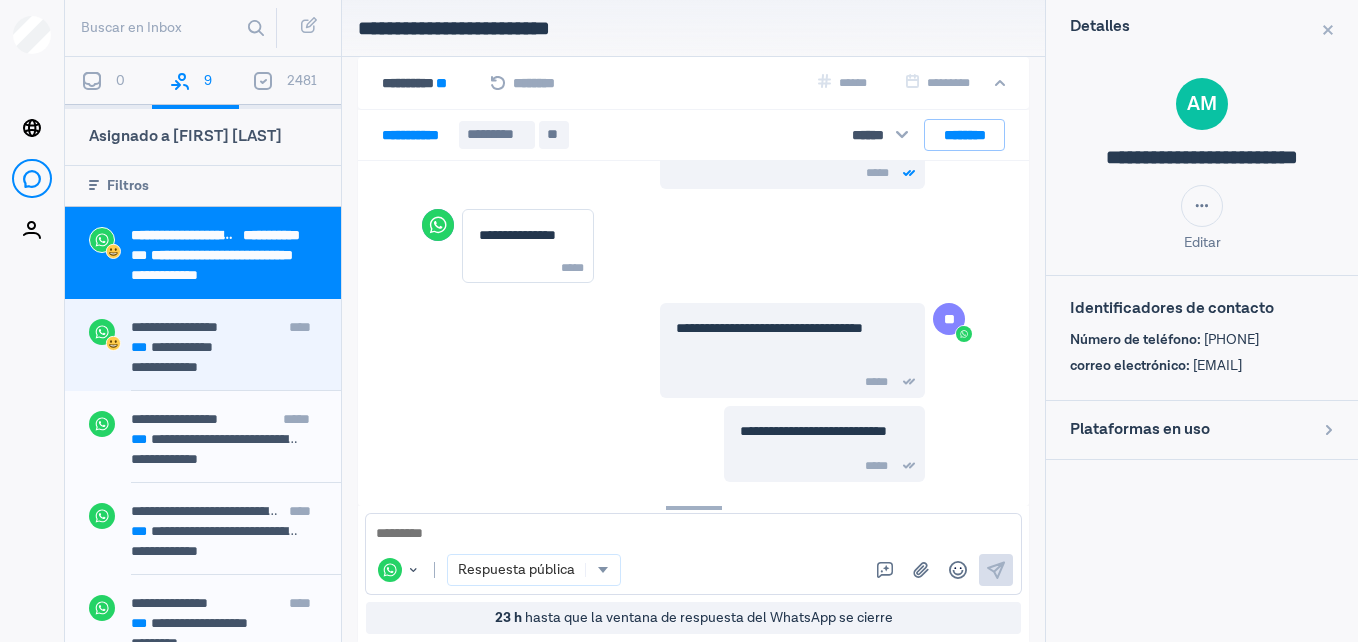 click on "**********" at bounding box center [236, 339] 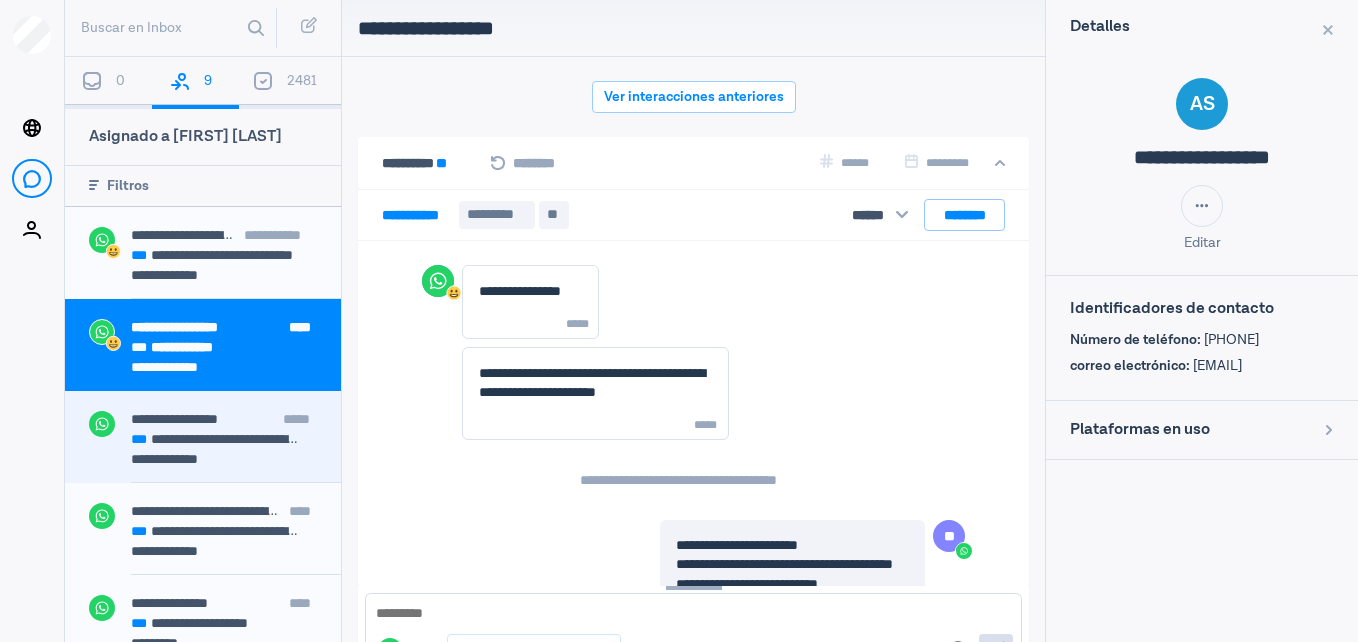 scroll, scrollTop: 80, scrollLeft: 0, axis: vertical 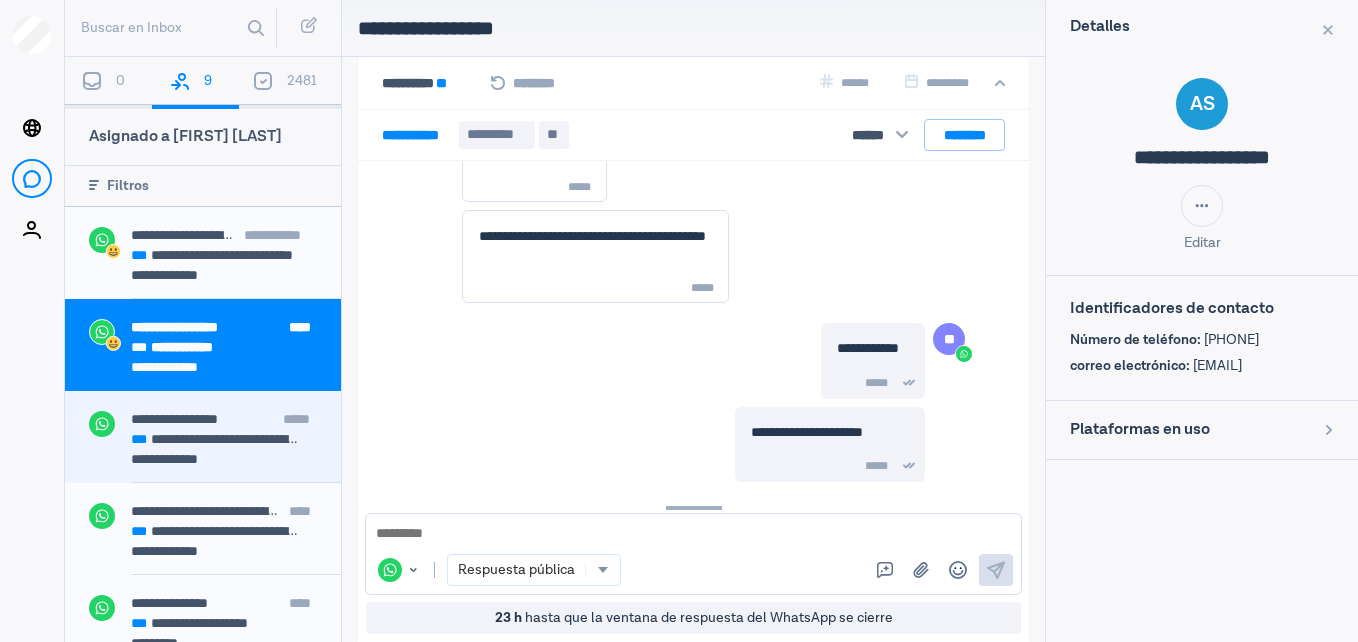 click on "**********" at bounding box center (216, 439) 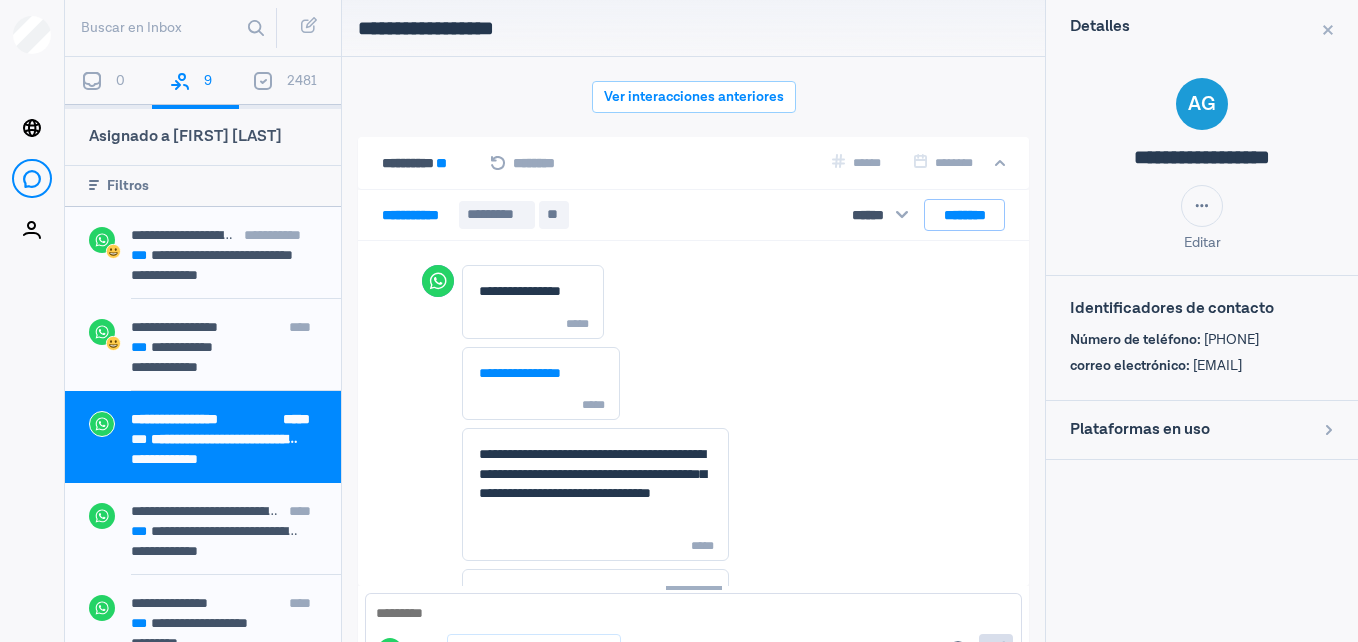 scroll, scrollTop: 2556, scrollLeft: 0, axis: vertical 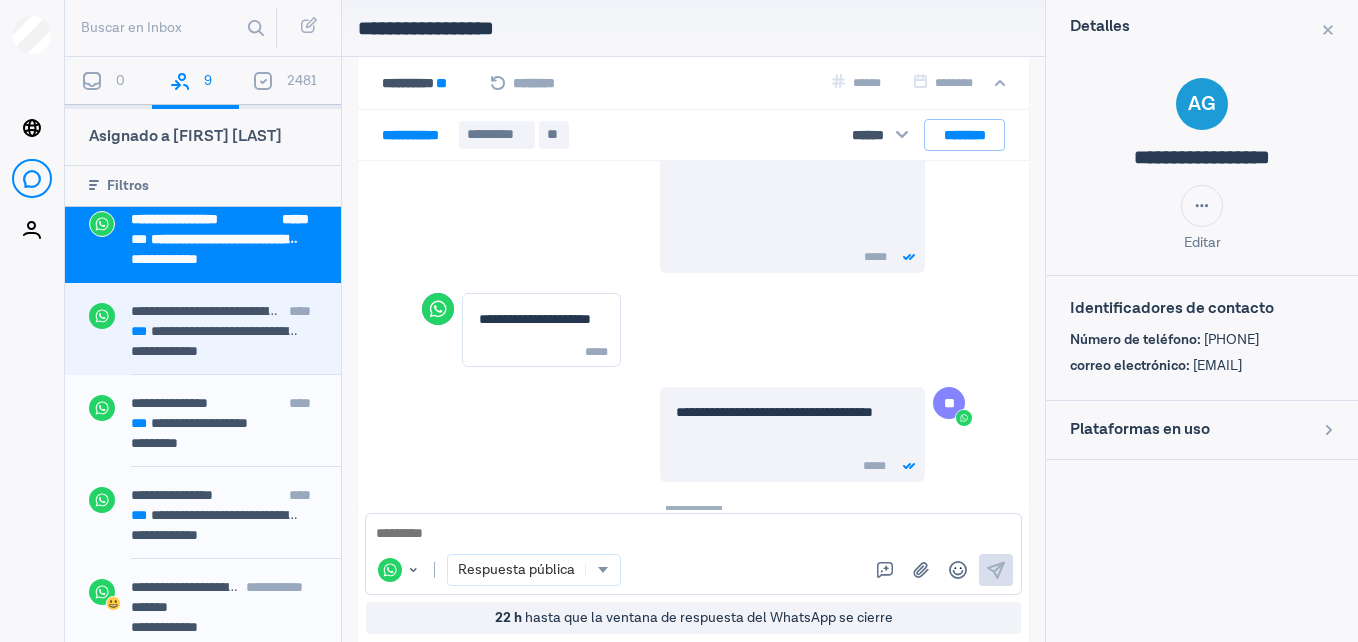 click on "**********" at bounding box center (216, 331) 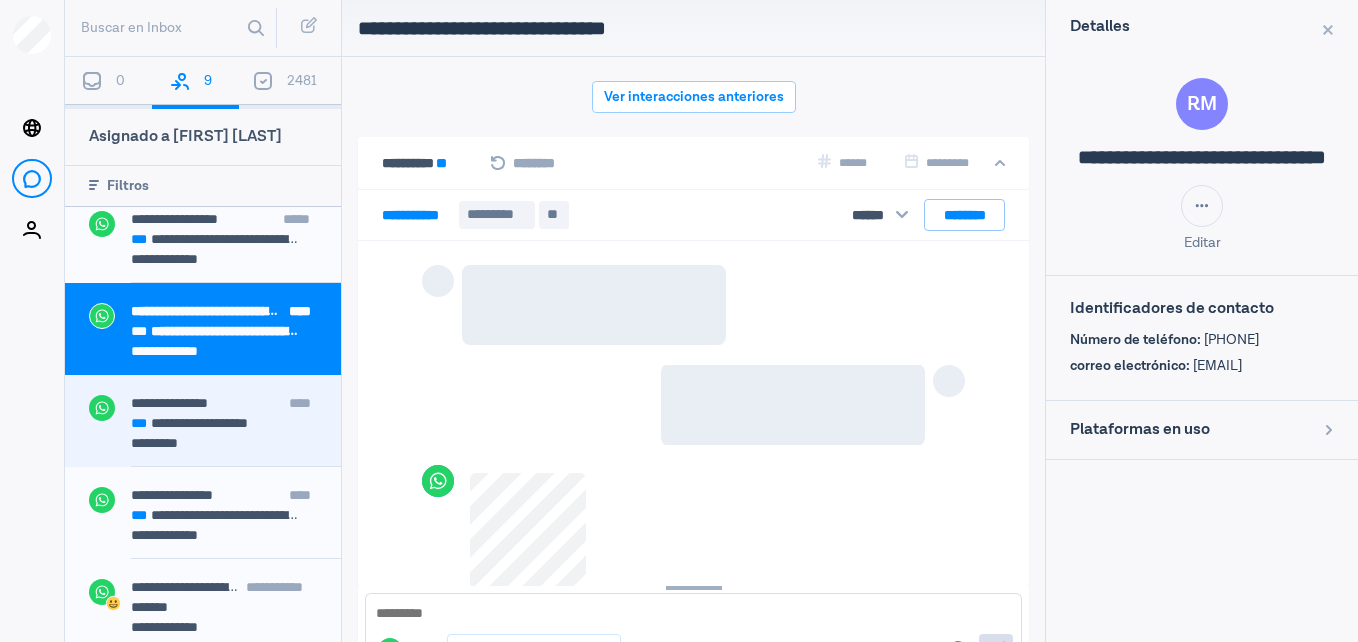 scroll, scrollTop: 80, scrollLeft: 0, axis: vertical 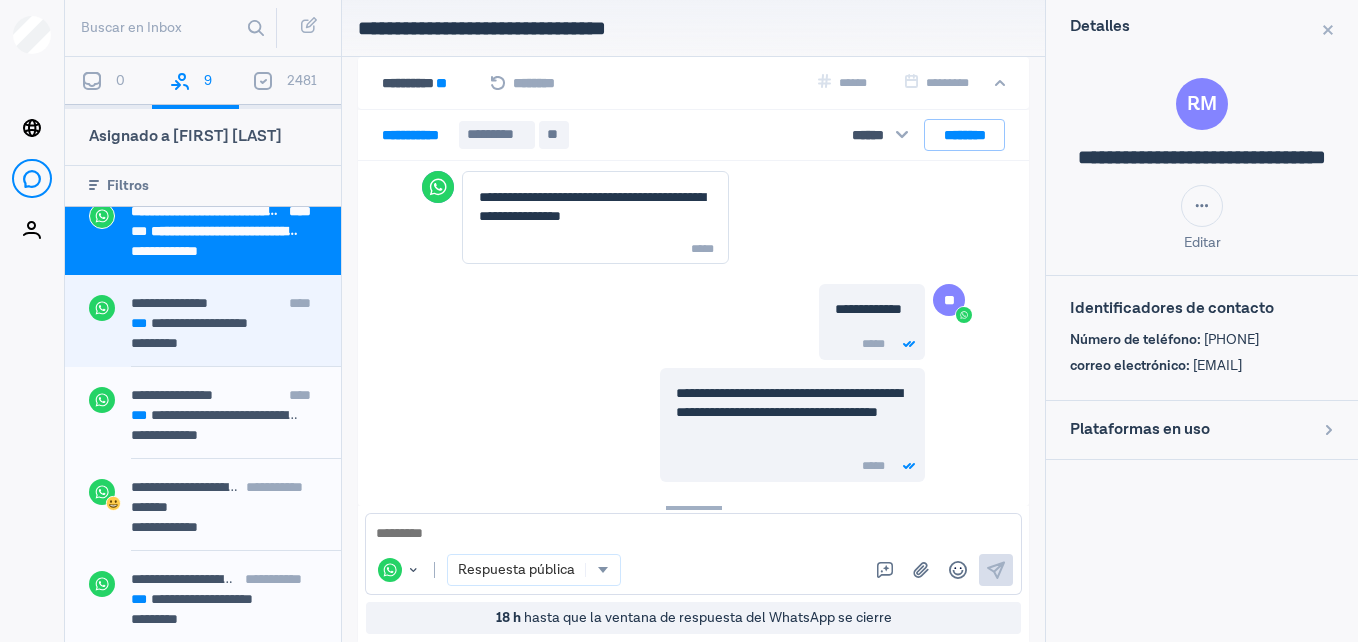 click on "*********" at bounding box center (224, 345) 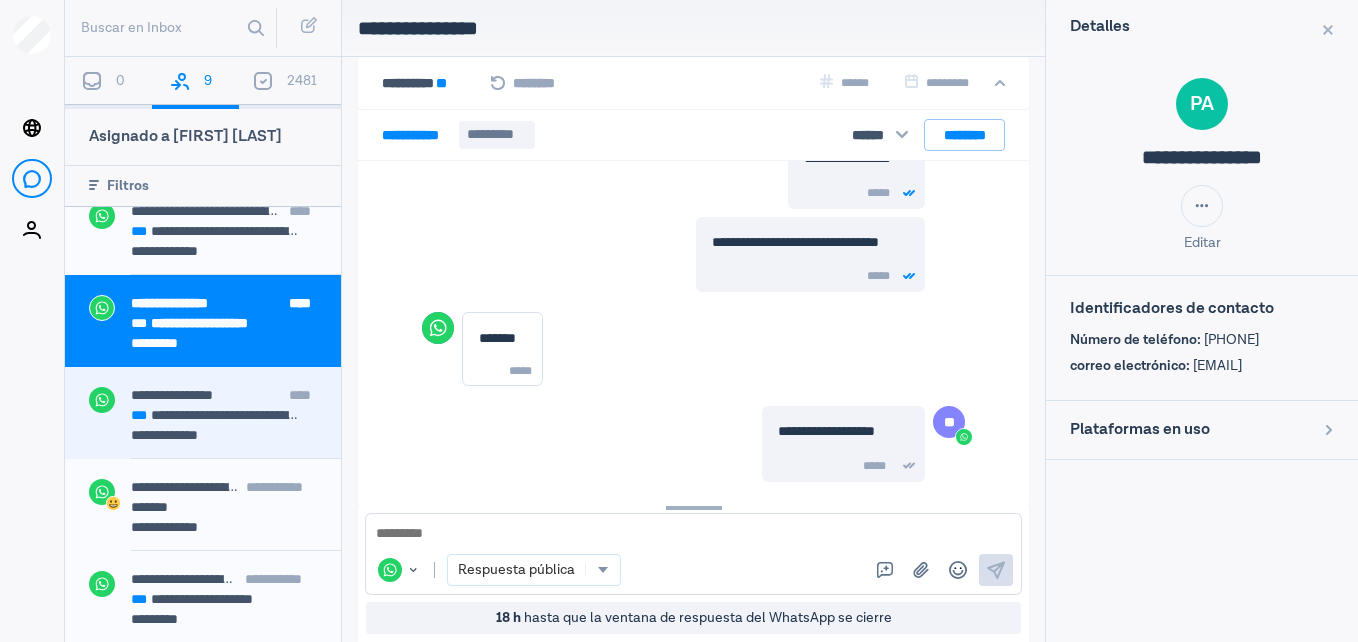 click on "**********" at bounding box center [171, 435] 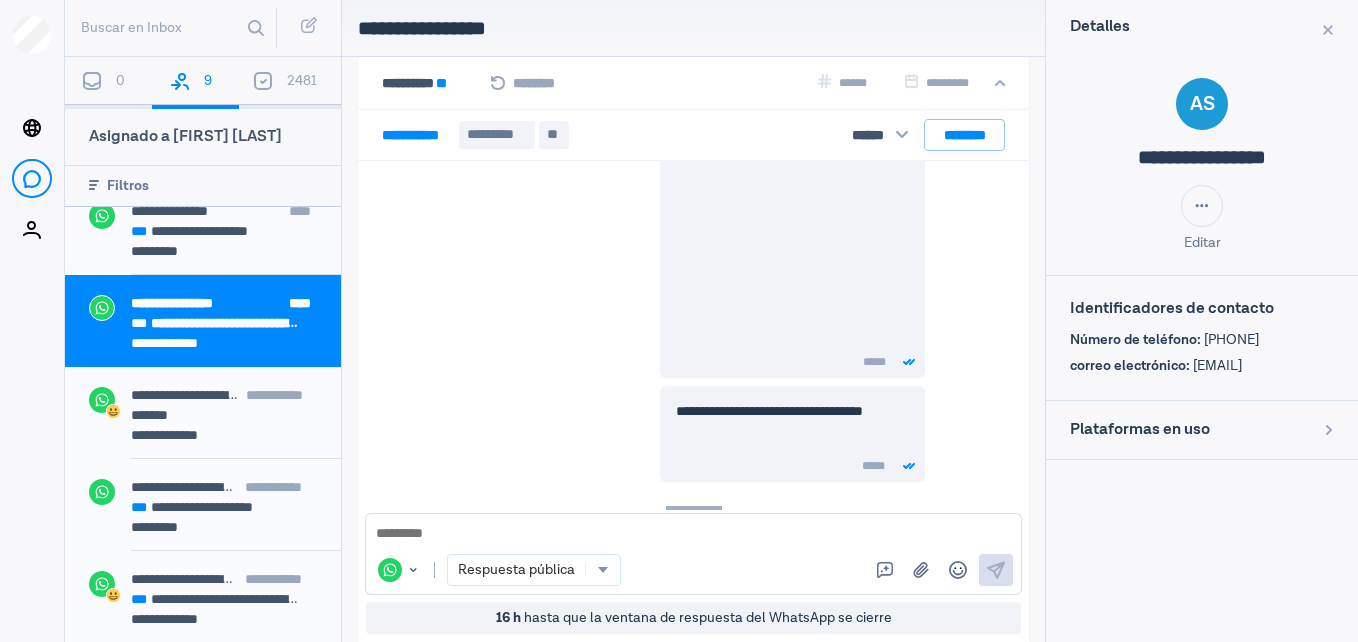 click on "**********" at bounding box center [171, 435] 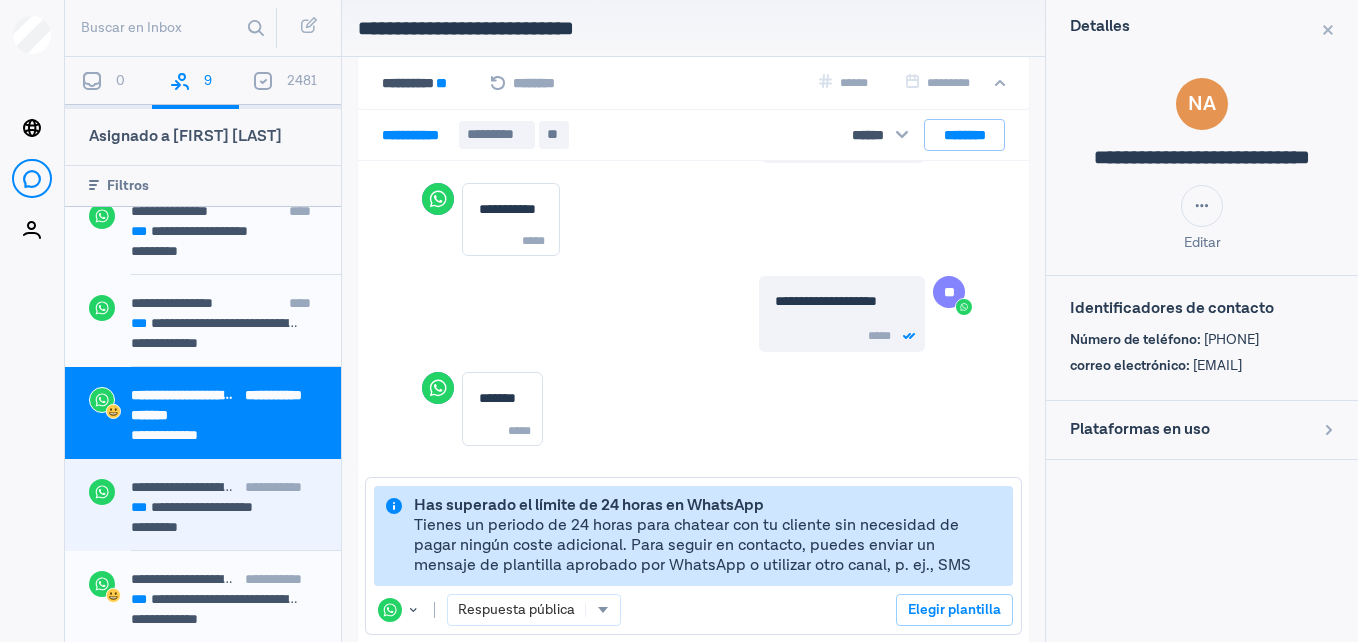 click on "*********" at bounding box center (224, 529) 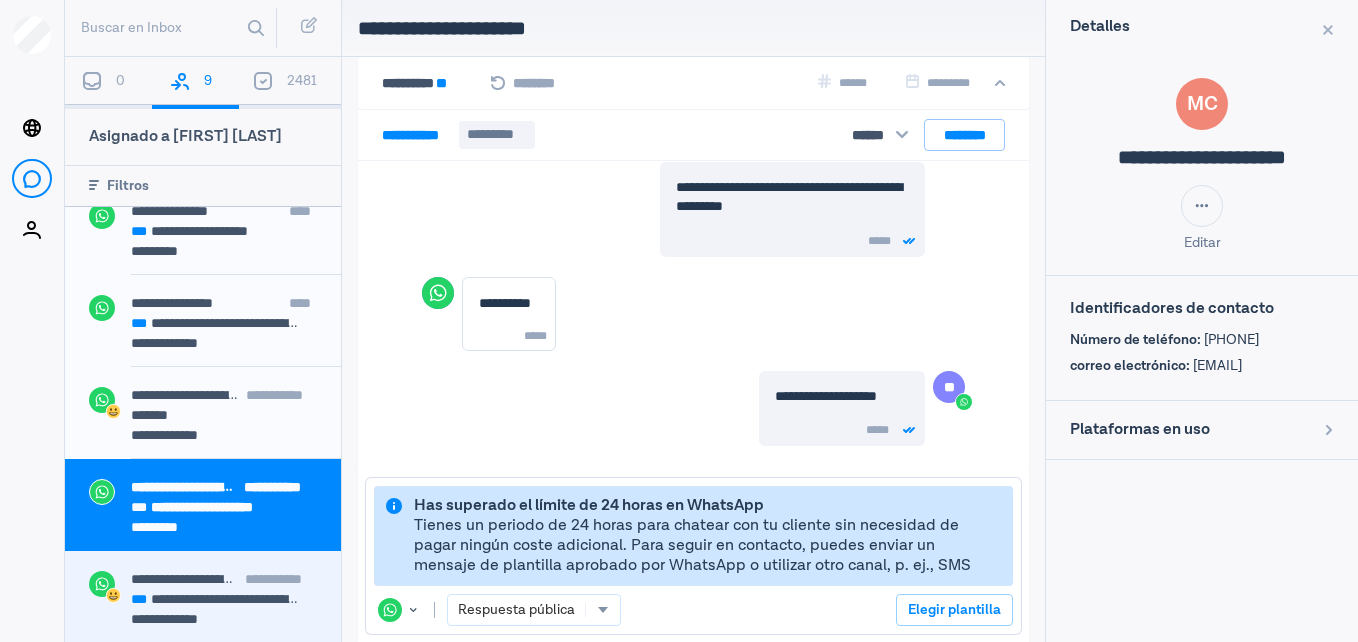 click on "**********" at bounding box center [194, 579] 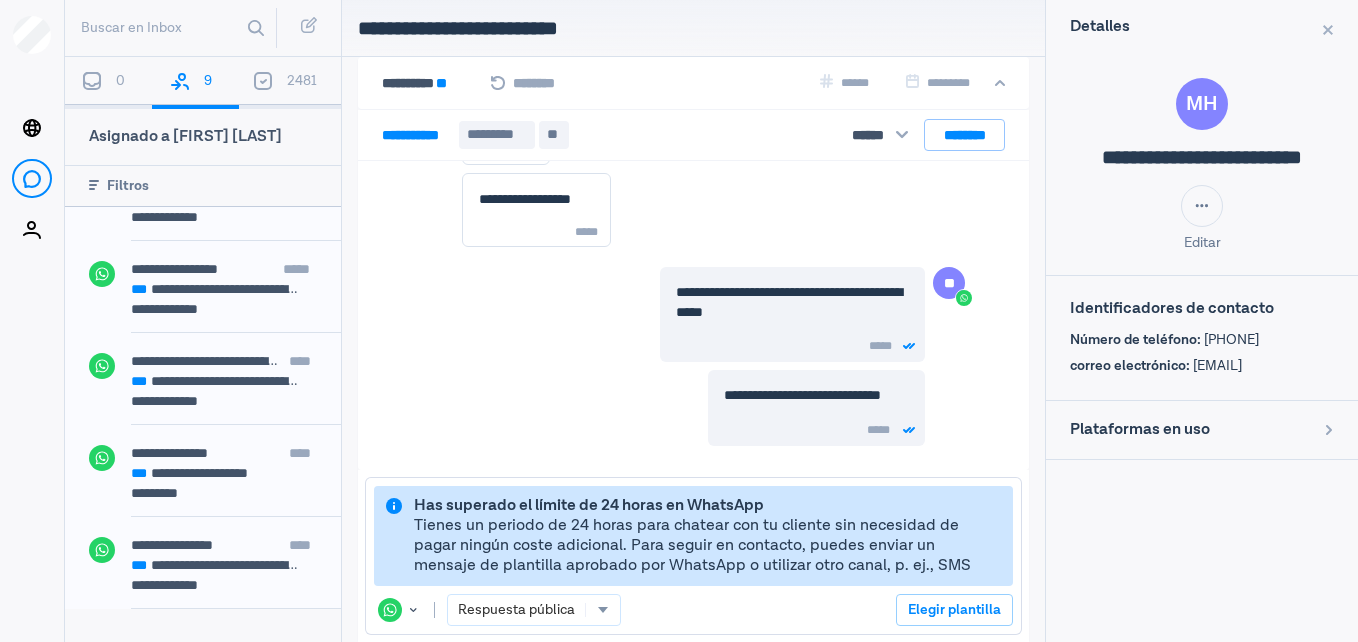 scroll, scrollTop: 0, scrollLeft: 0, axis: both 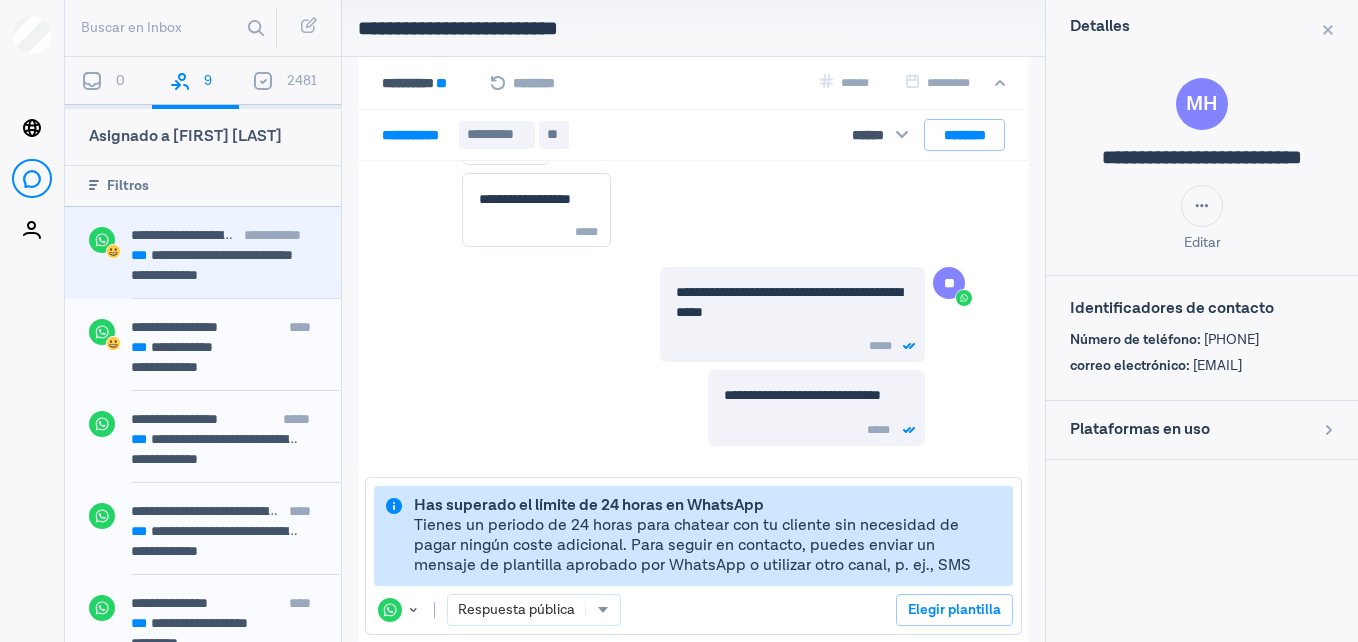 click on "**********" at bounding box center (236, 247) 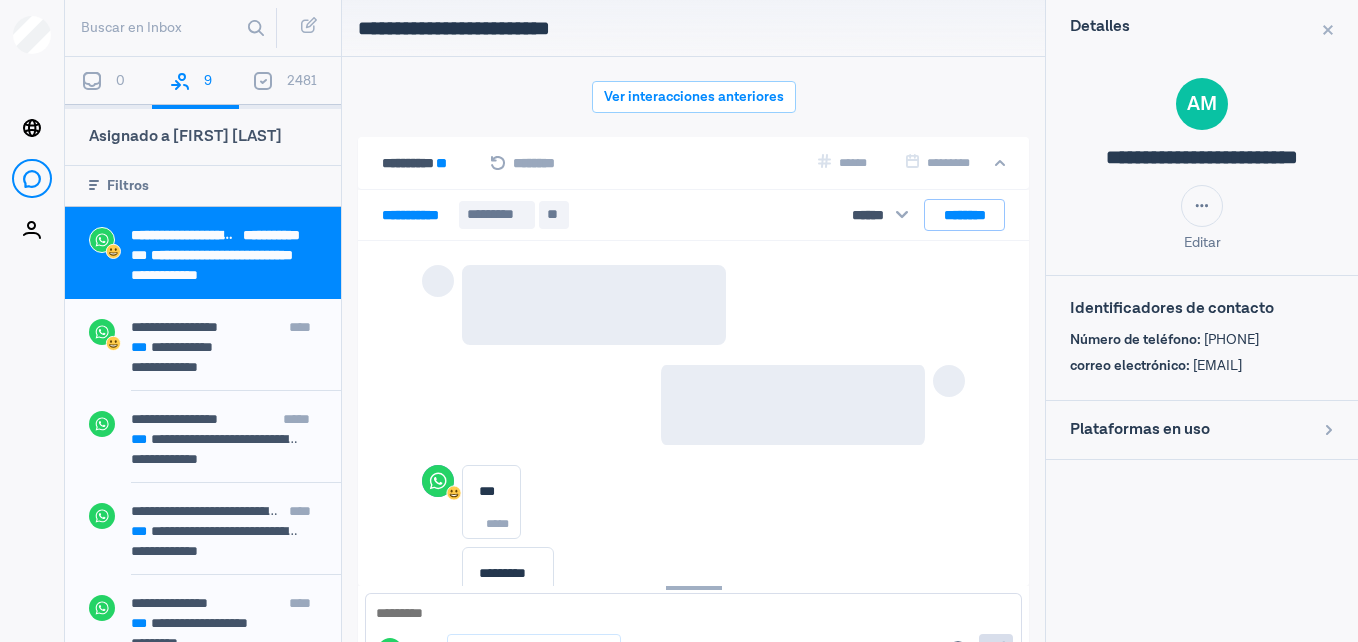 scroll, scrollTop: 80, scrollLeft: 0, axis: vertical 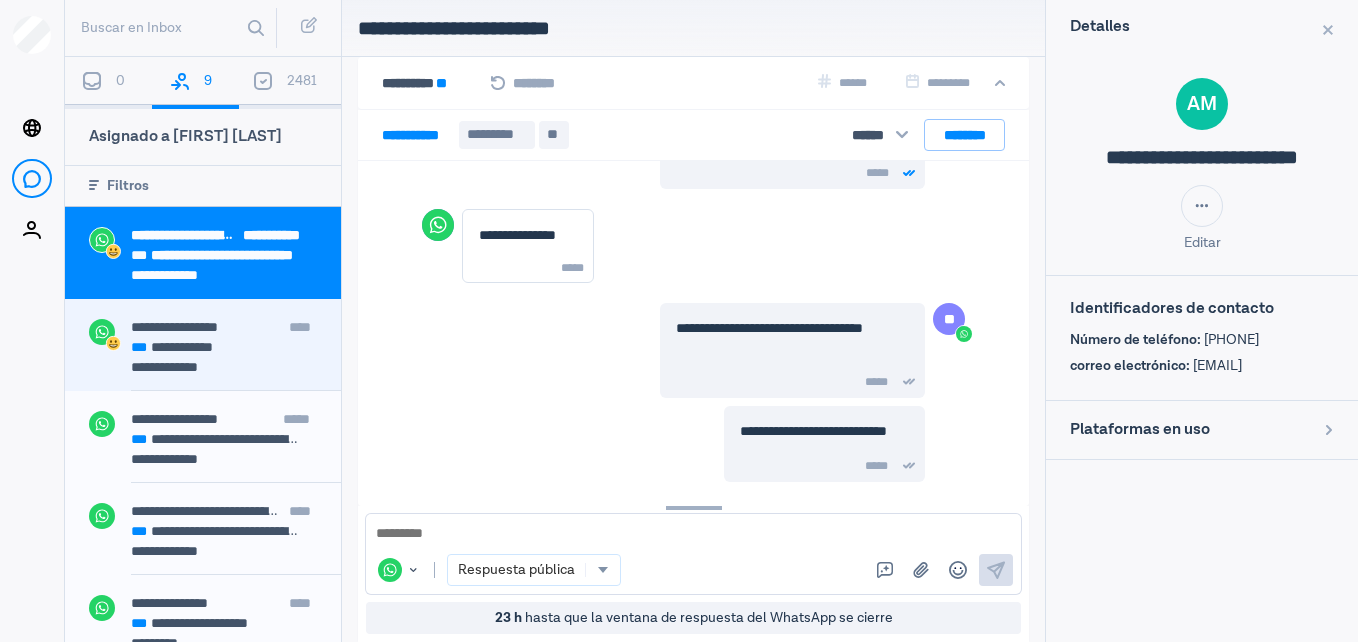 click on "**********" at bounding box center [174, 327] 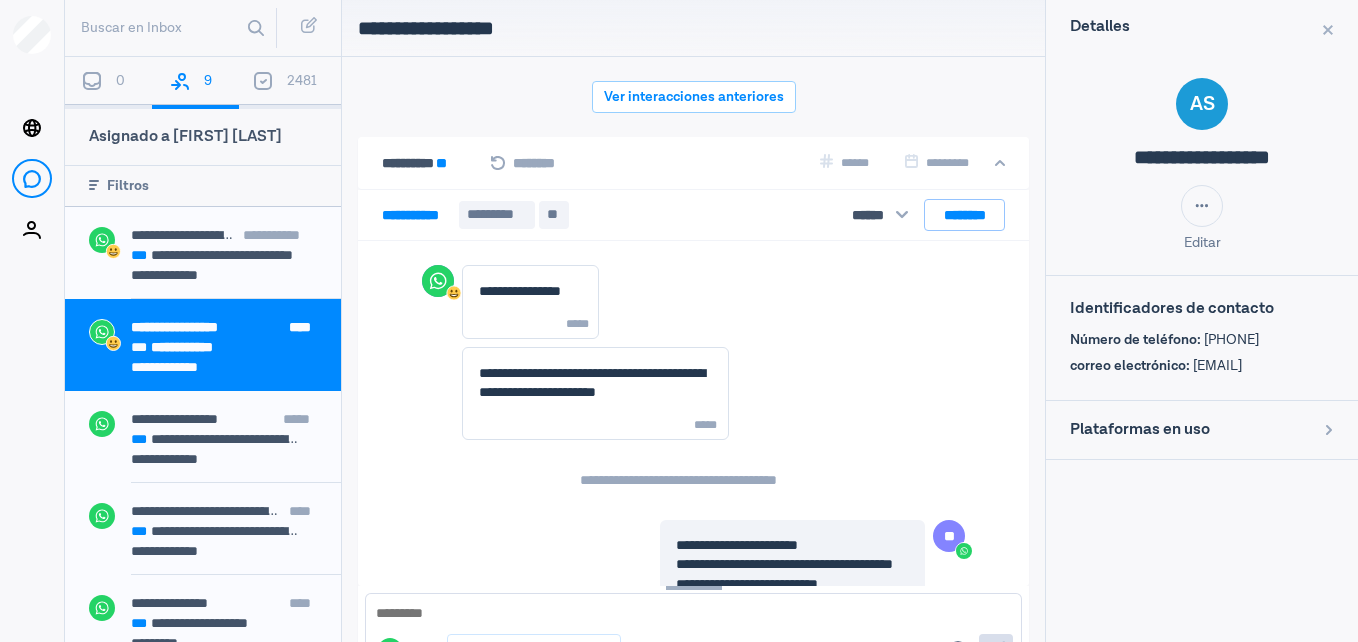 scroll, scrollTop: 4121, scrollLeft: 0, axis: vertical 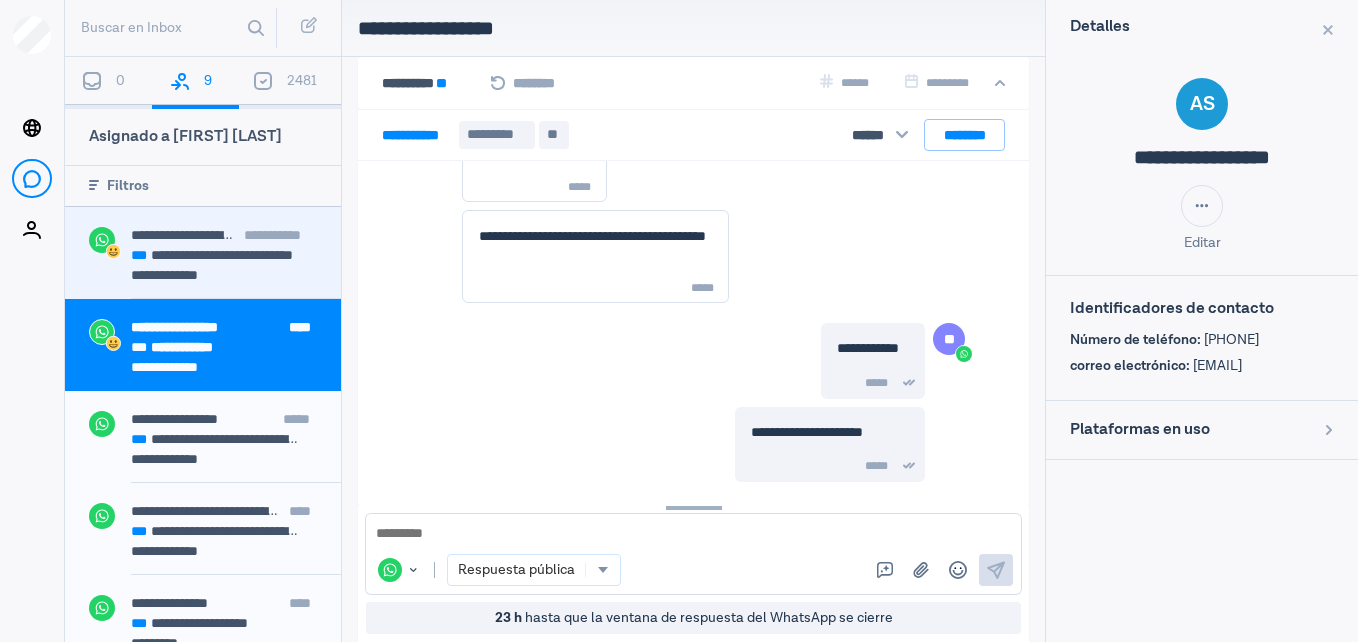 click on "**********" at bounding box center [171, 275] 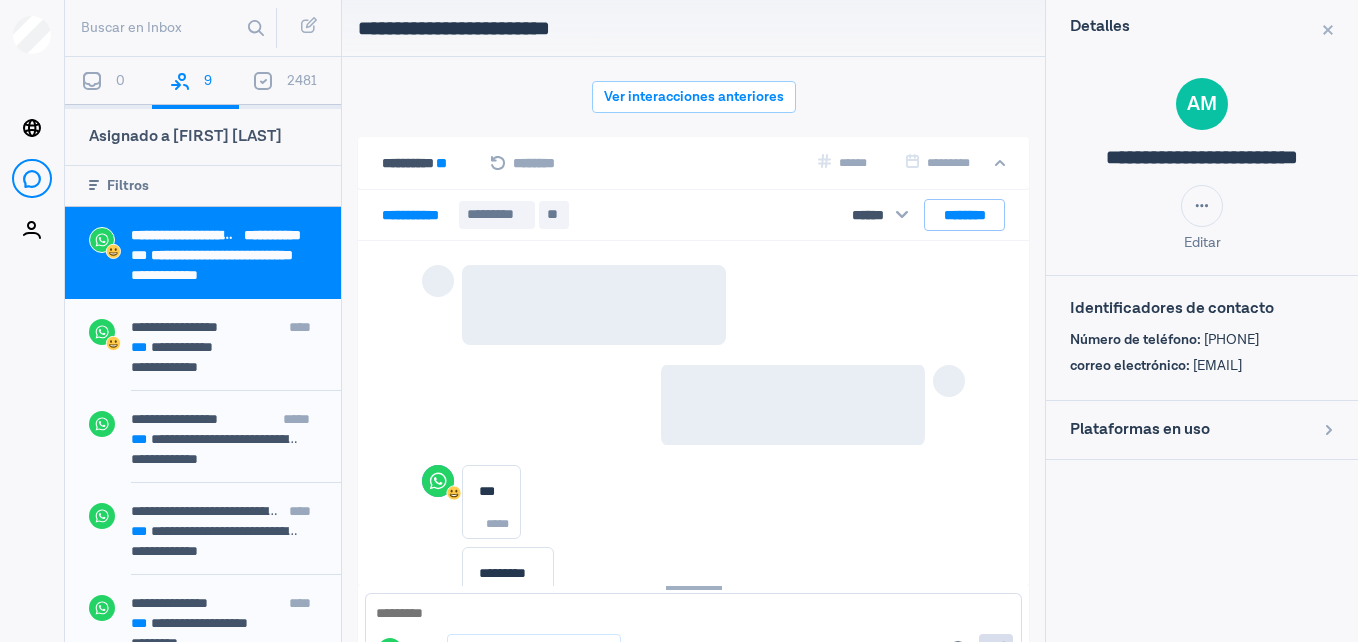 scroll, scrollTop: 2822, scrollLeft: 0, axis: vertical 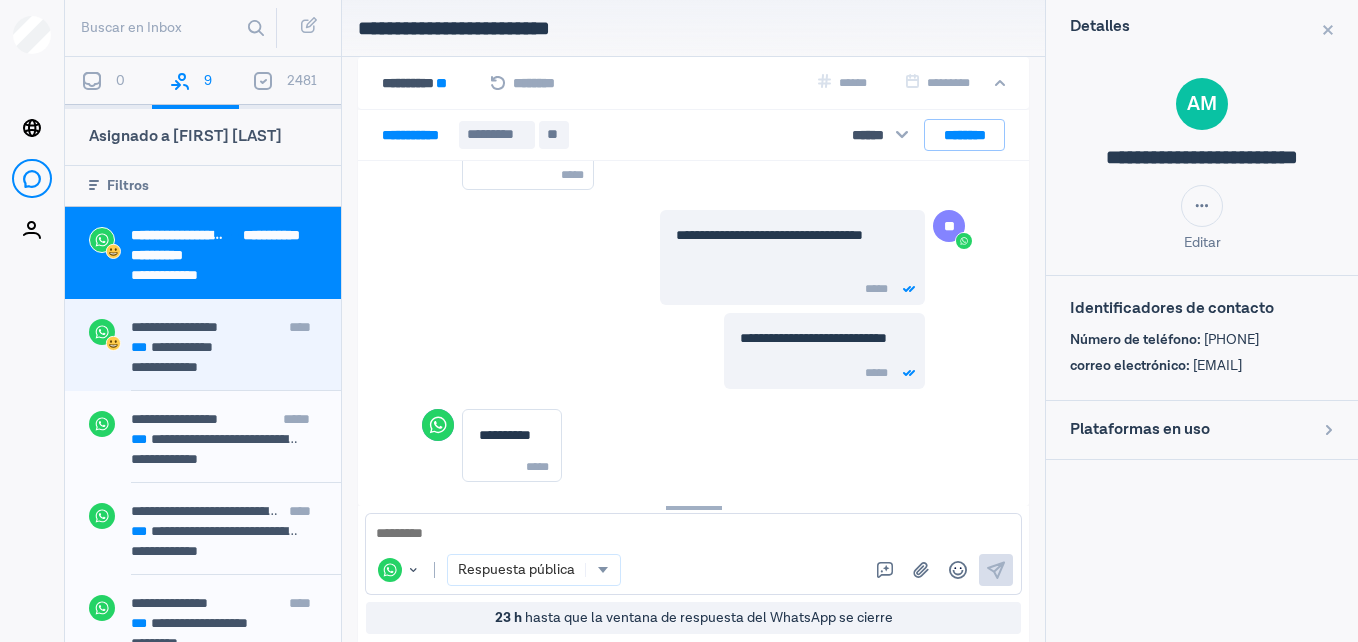 click on "**********" at bounding box center (224, 369) 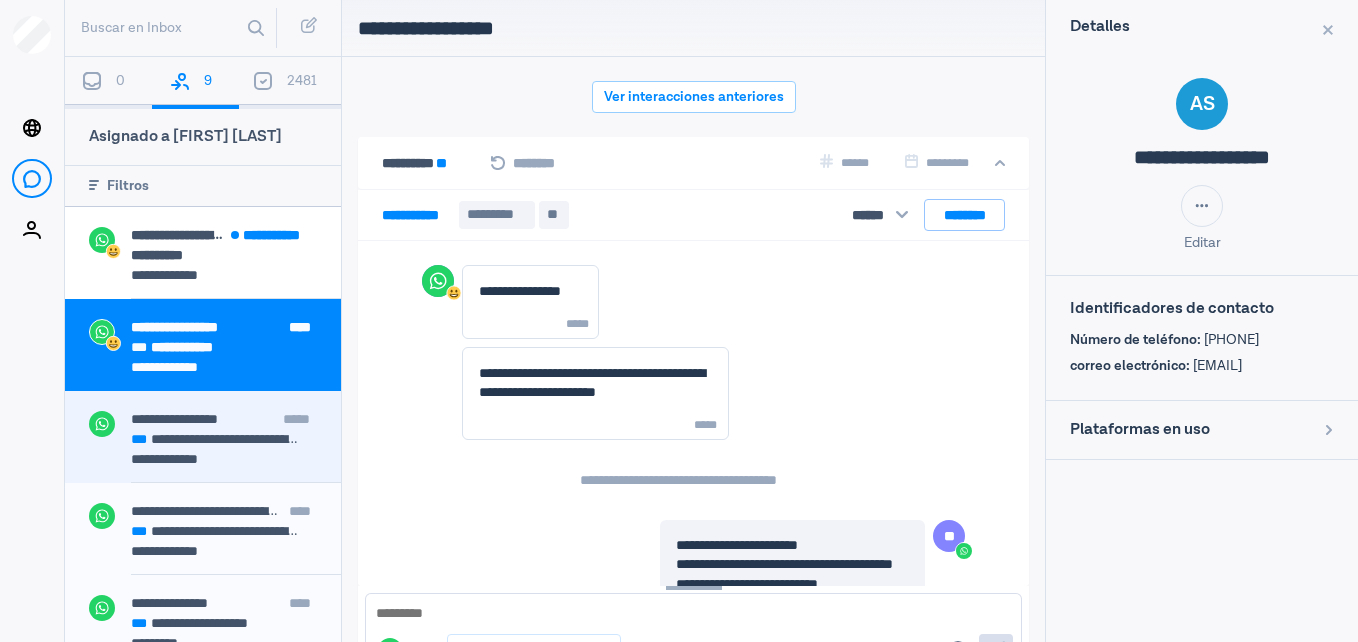 scroll, scrollTop: 80, scrollLeft: 0, axis: vertical 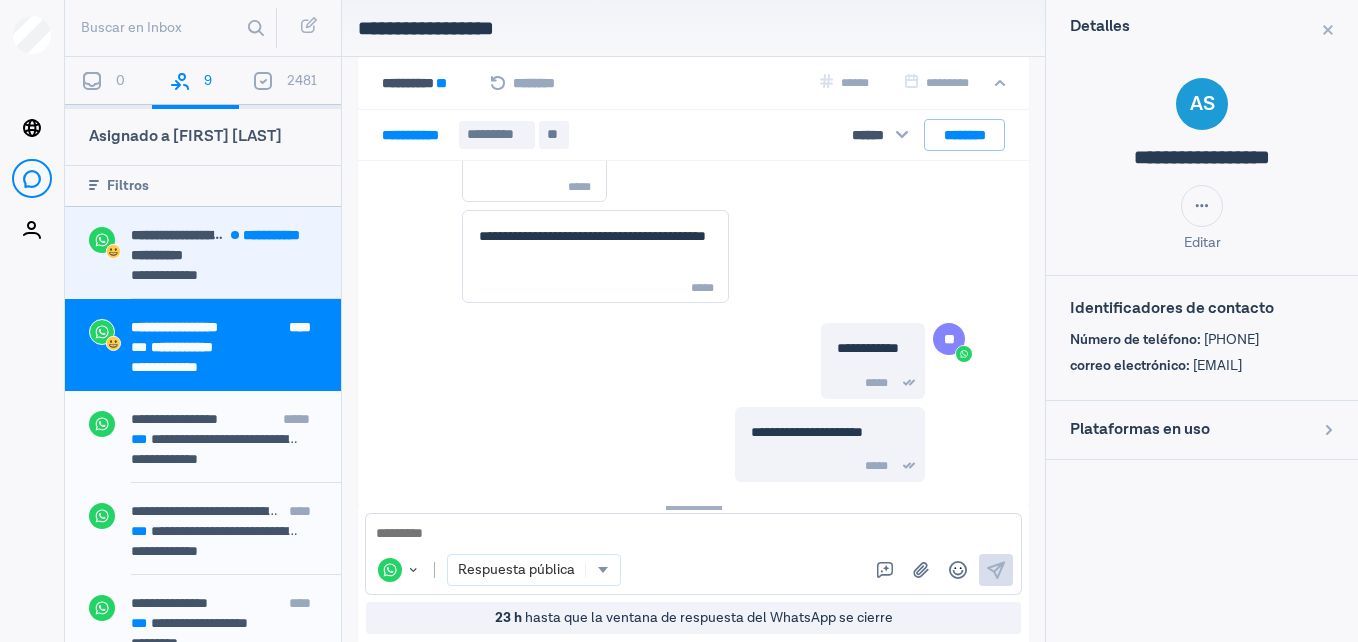 click on "**********" at bounding box center [224, 277] 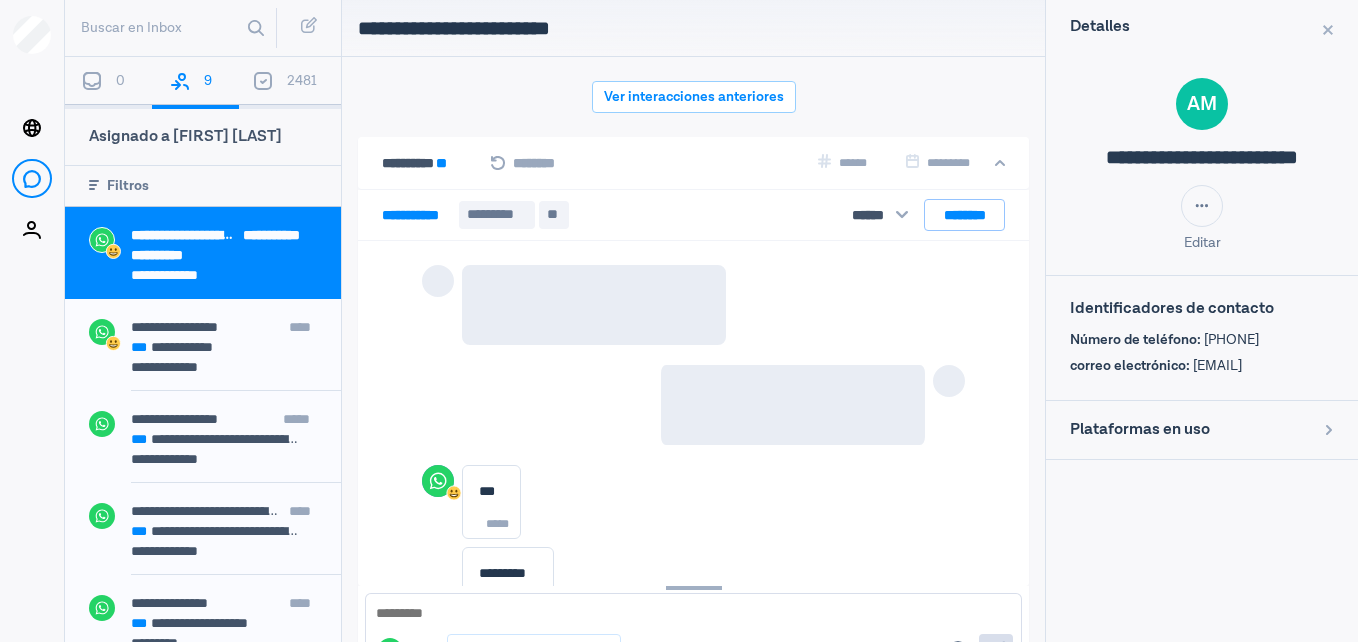 scroll, scrollTop: 80, scrollLeft: 0, axis: vertical 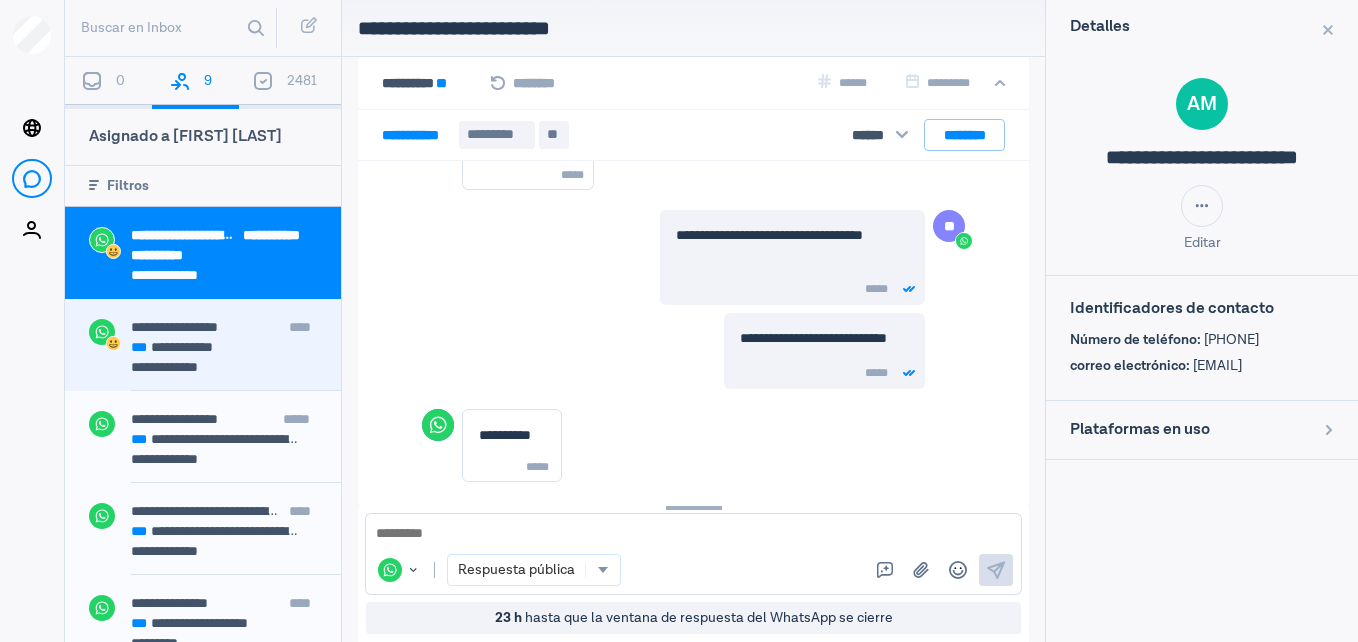 click on "**********" at bounding box center [224, 369] 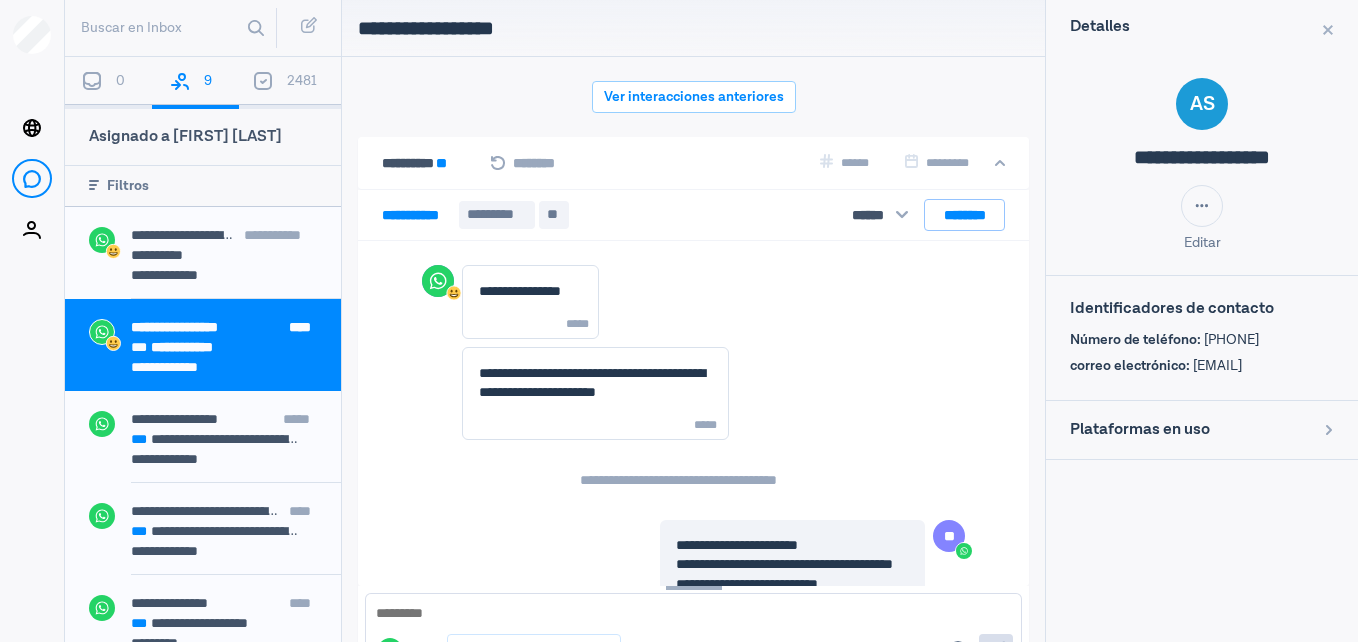 scroll, scrollTop: 80, scrollLeft: 0, axis: vertical 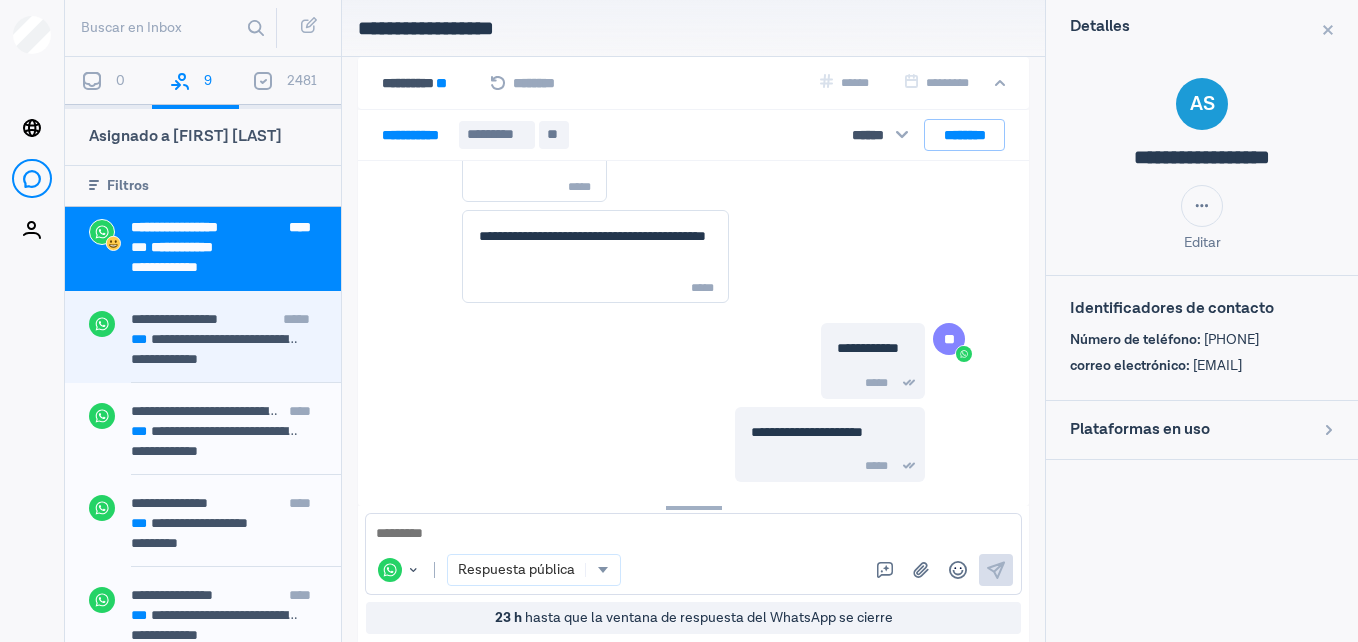 click on "**********" at bounding box center (216, 339) 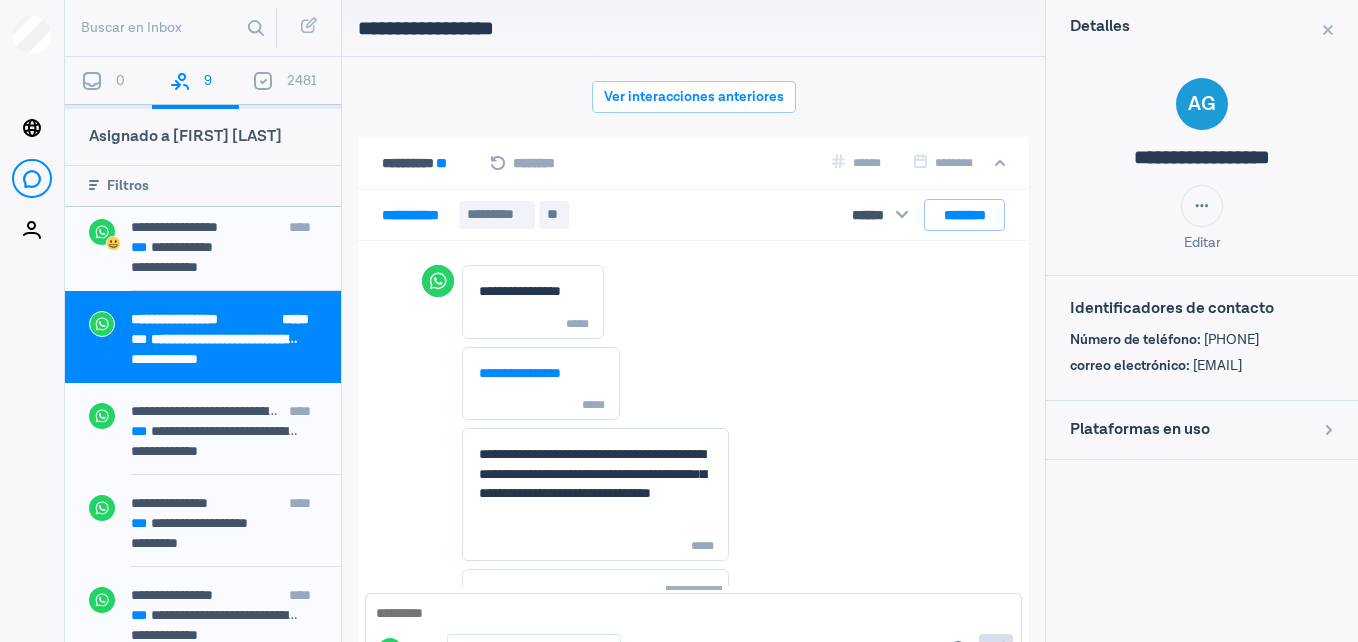 scroll, scrollTop: 80, scrollLeft: 0, axis: vertical 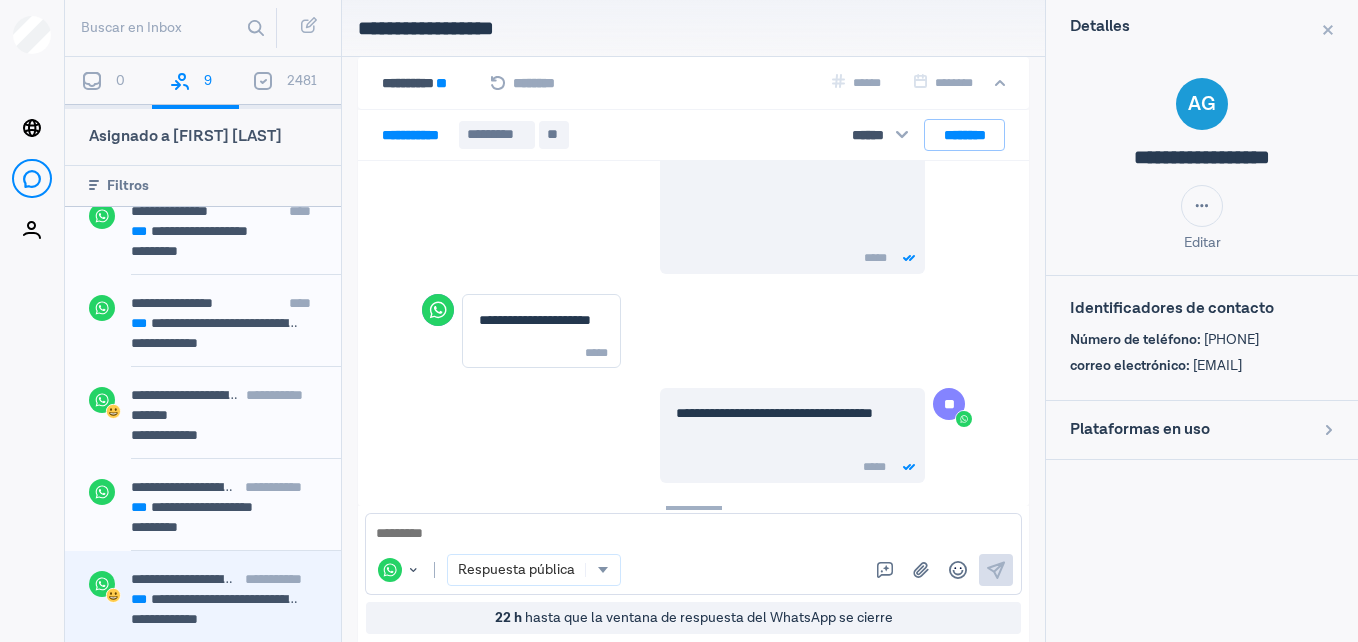 click on "**********" at bounding box center (194, 579) 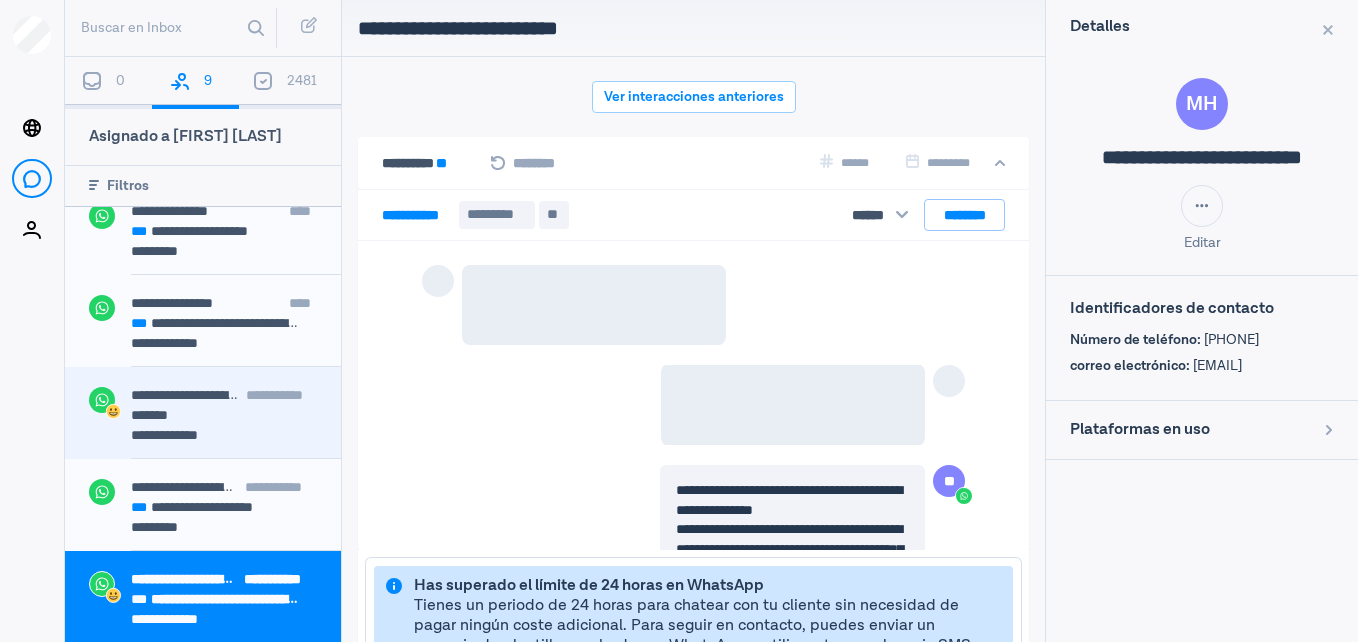 scroll, scrollTop: 80, scrollLeft: 0, axis: vertical 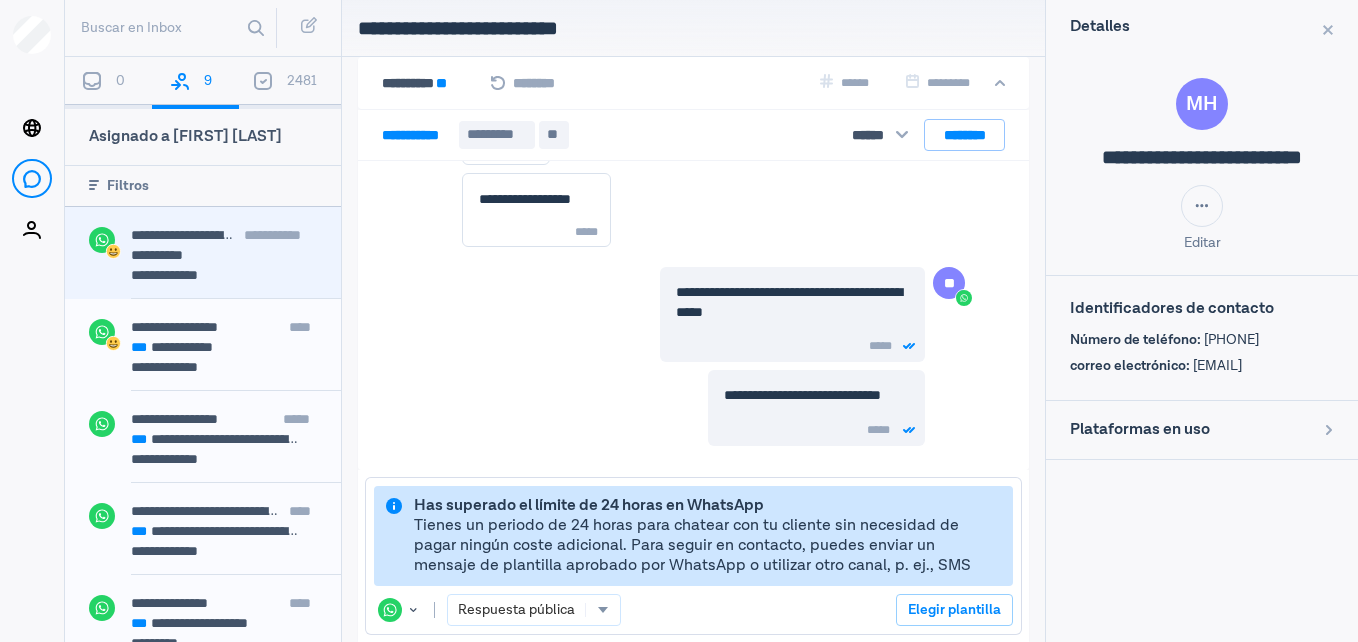 click on "**********" at bounding box center [216, 255] 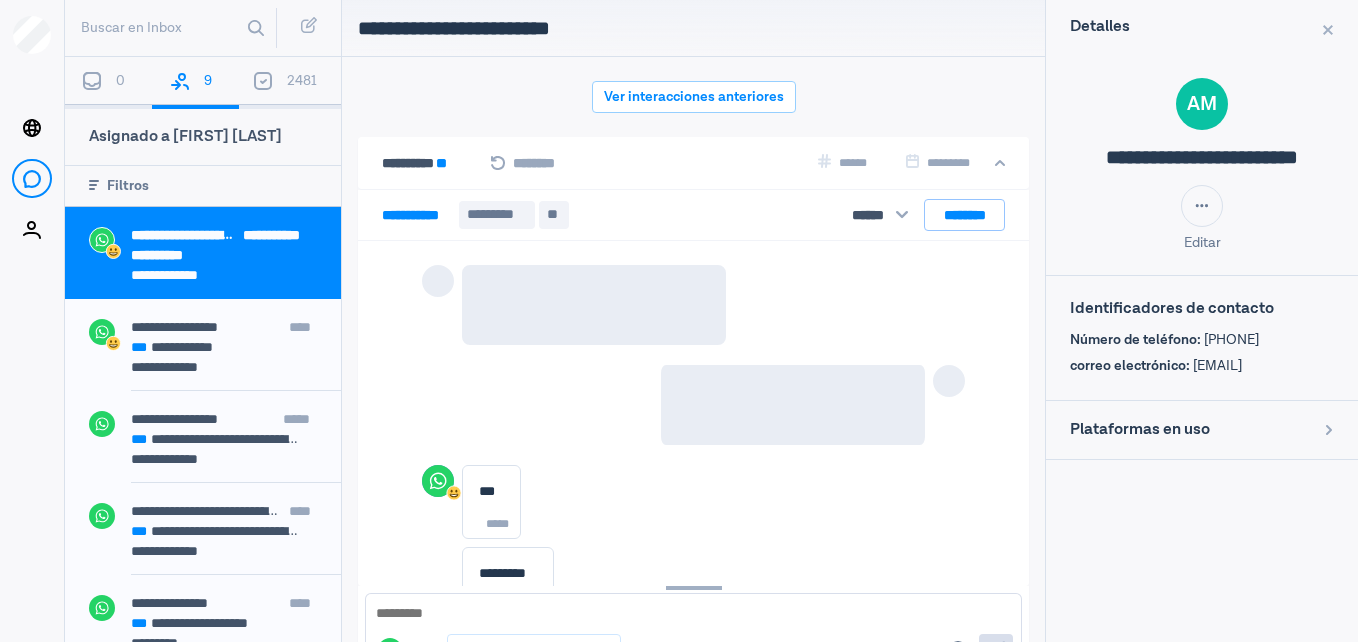 scroll, scrollTop: 80, scrollLeft: 0, axis: vertical 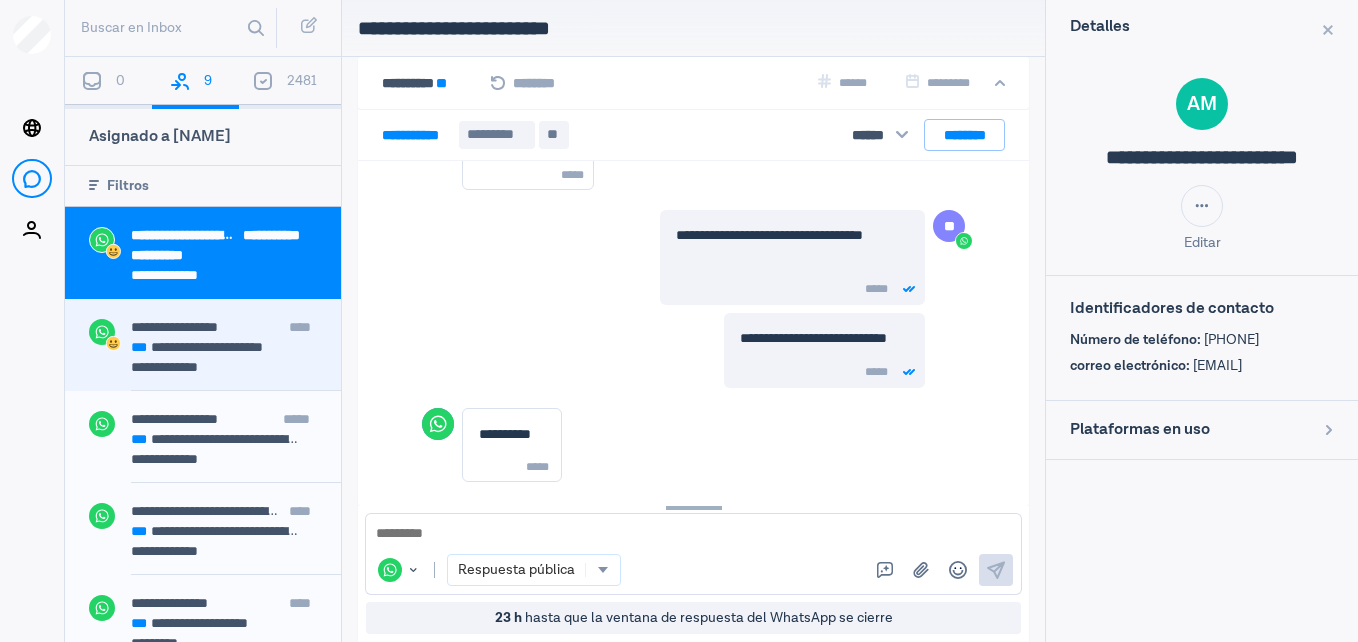 click on "**********" at bounding box center (224, 369) 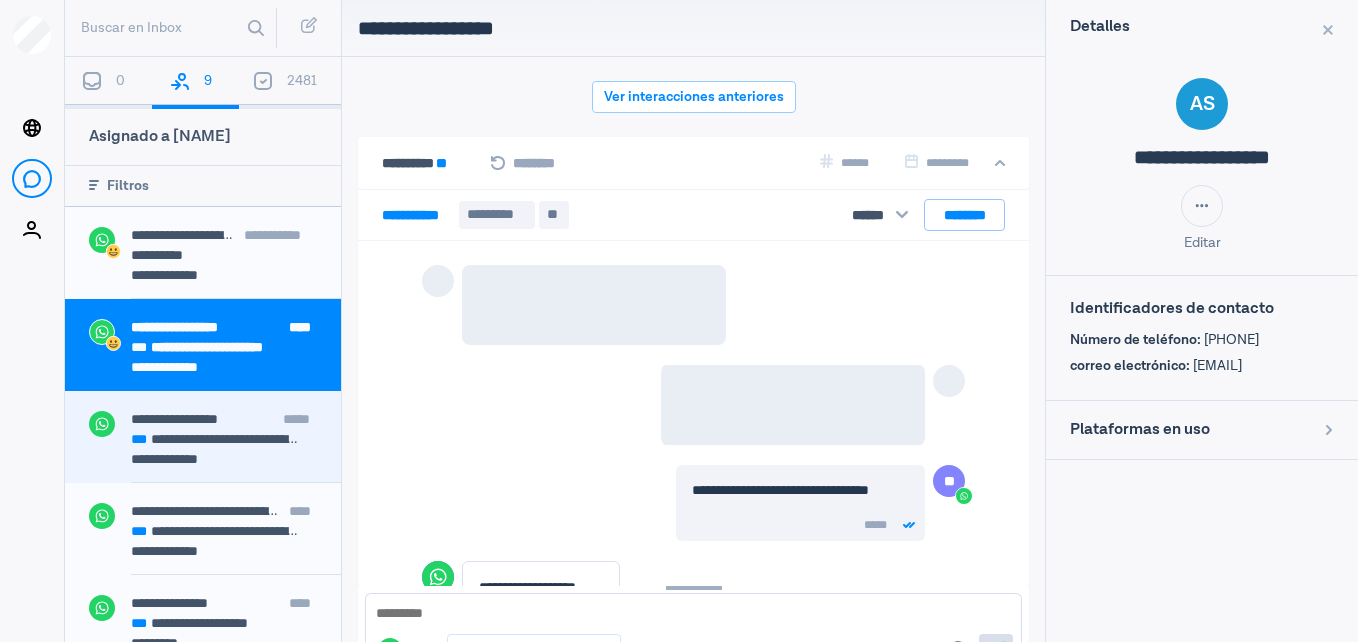 scroll, scrollTop: 1826, scrollLeft: 0, axis: vertical 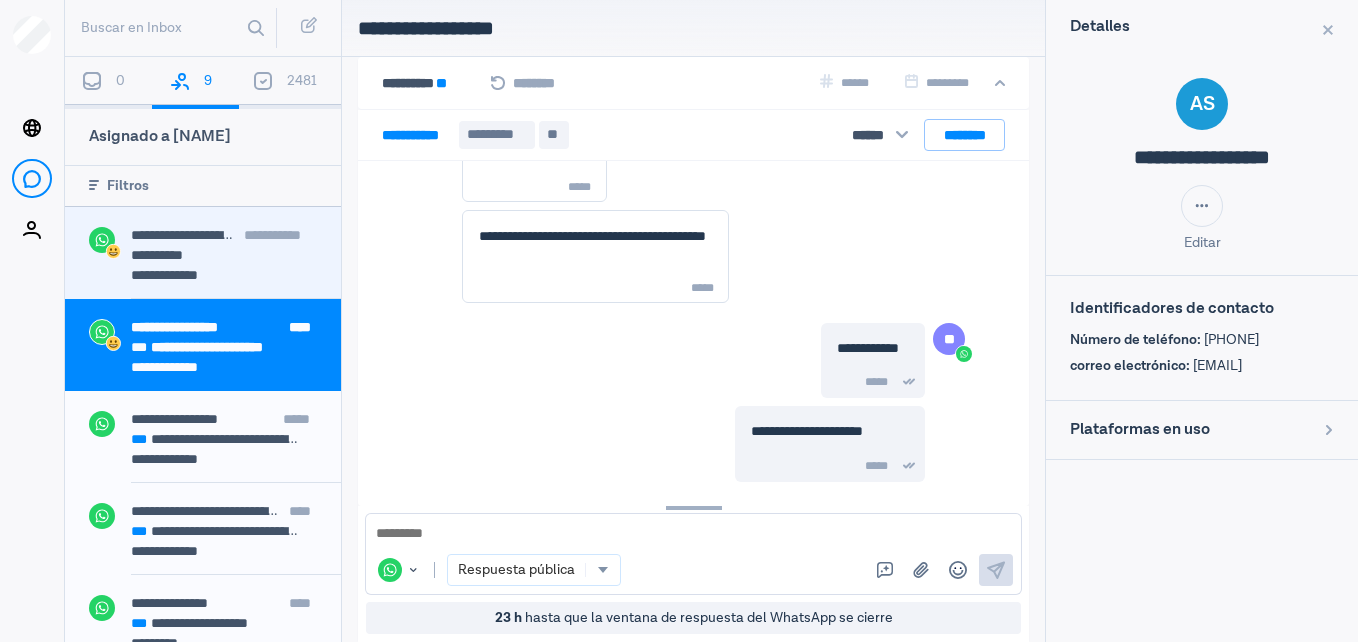 click on "**********" at bounding box center [236, 263] 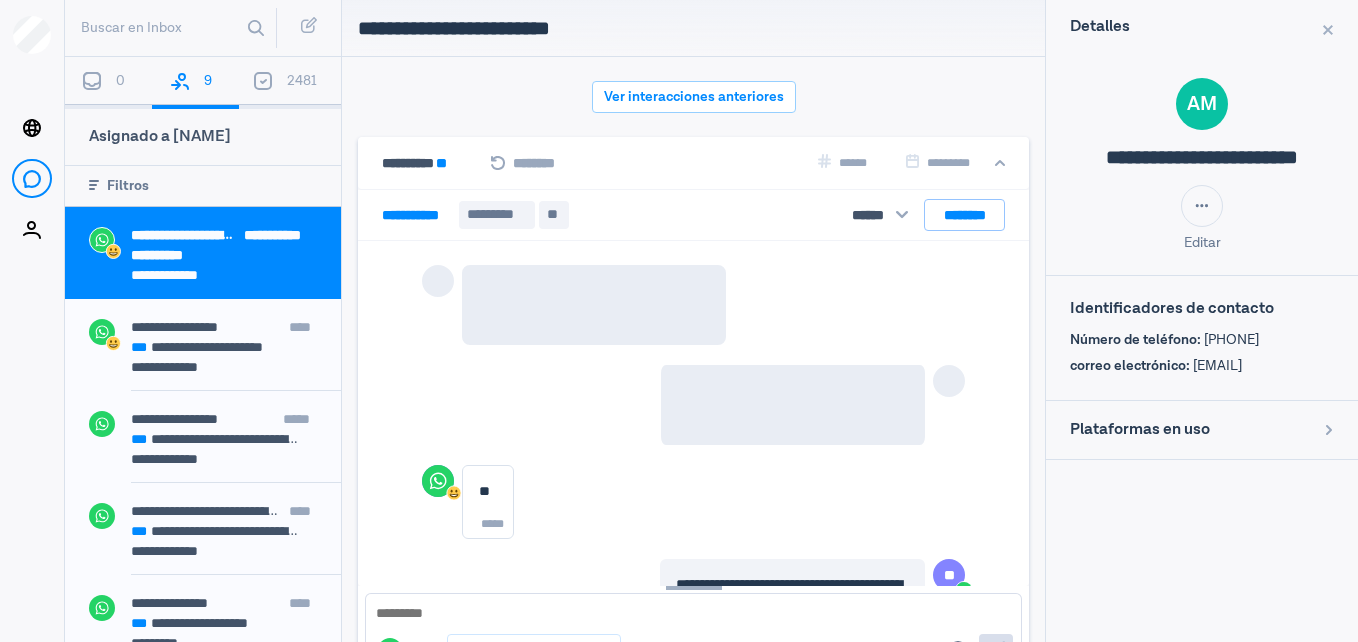scroll, scrollTop: 80, scrollLeft: 0, axis: vertical 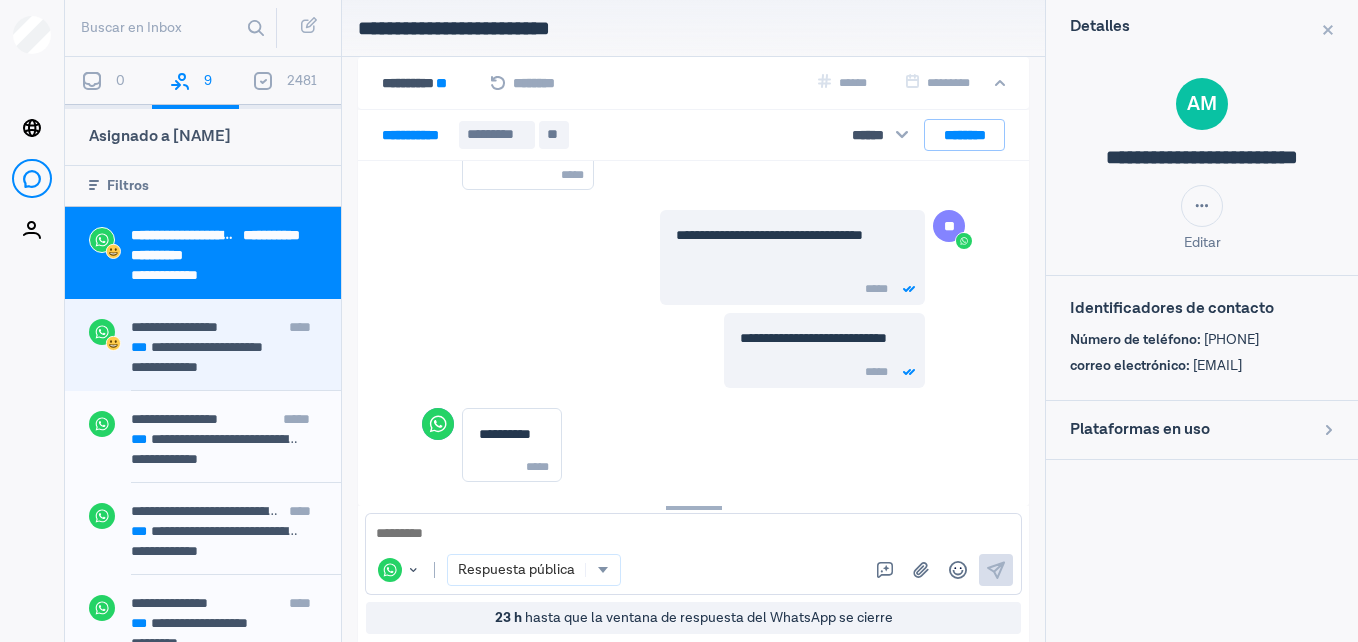 click on "**********" at bounding box center [171, 367] 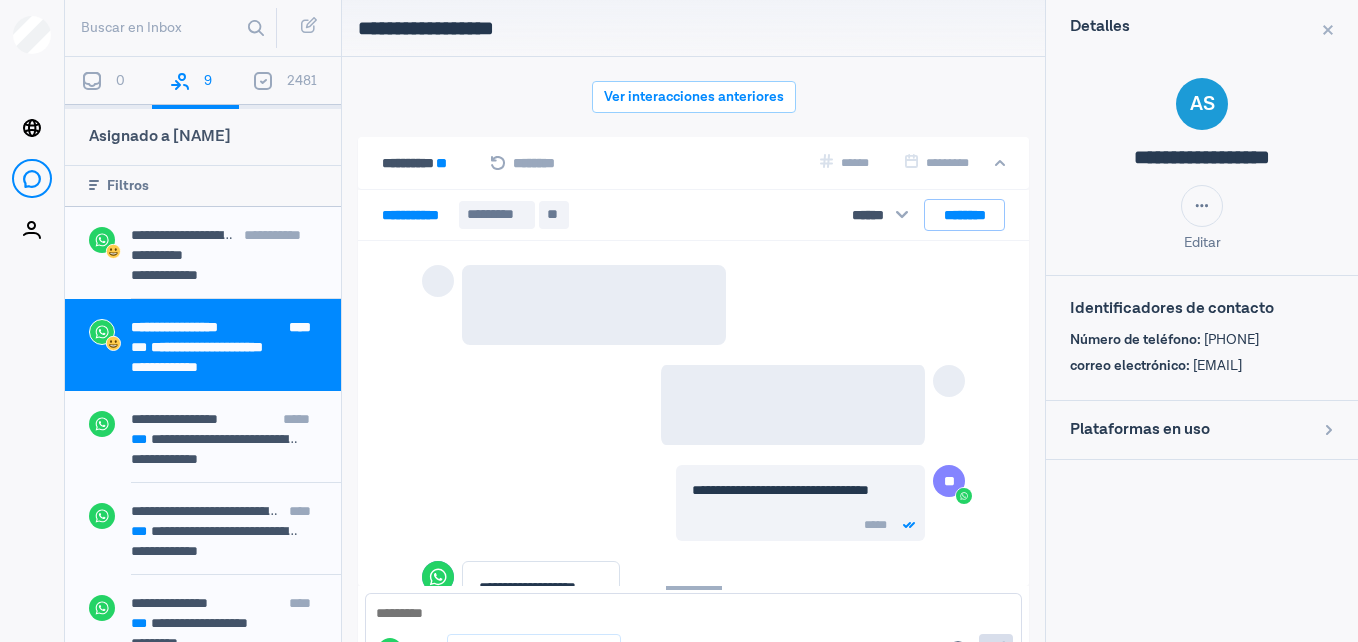 scroll, scrollTop: 80, scrollLeft: 0, axis: vertical 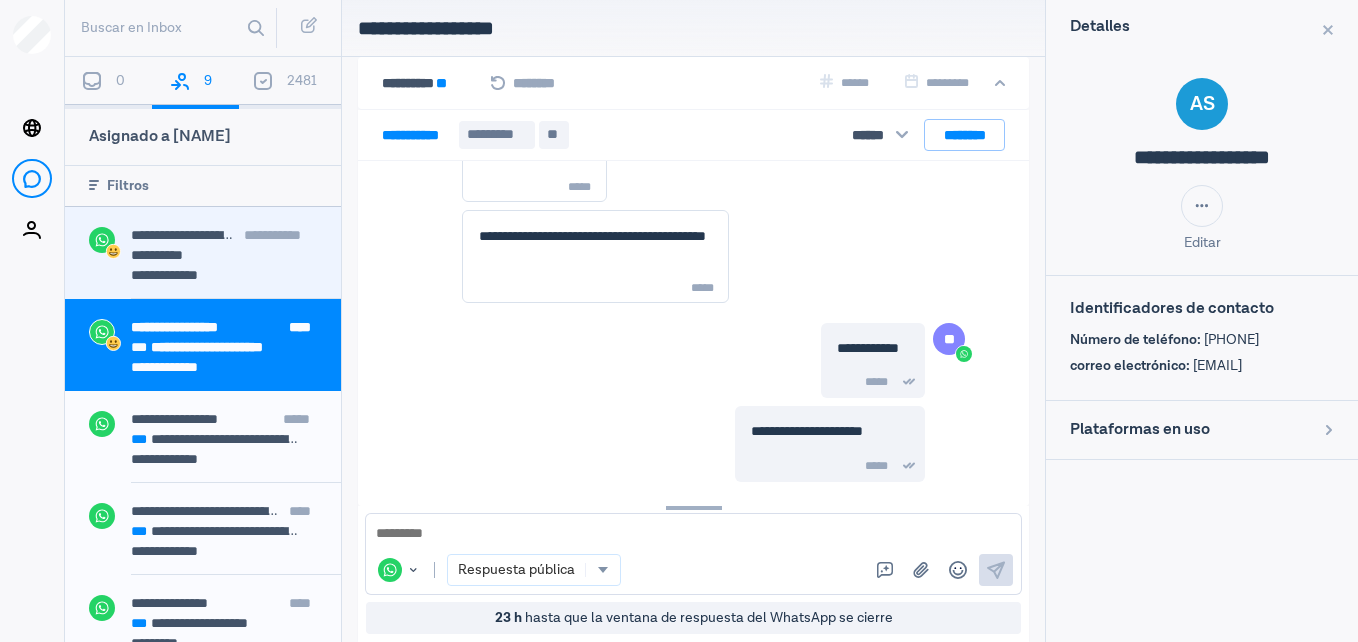 click on "**********" at bounding box center (192, 235) 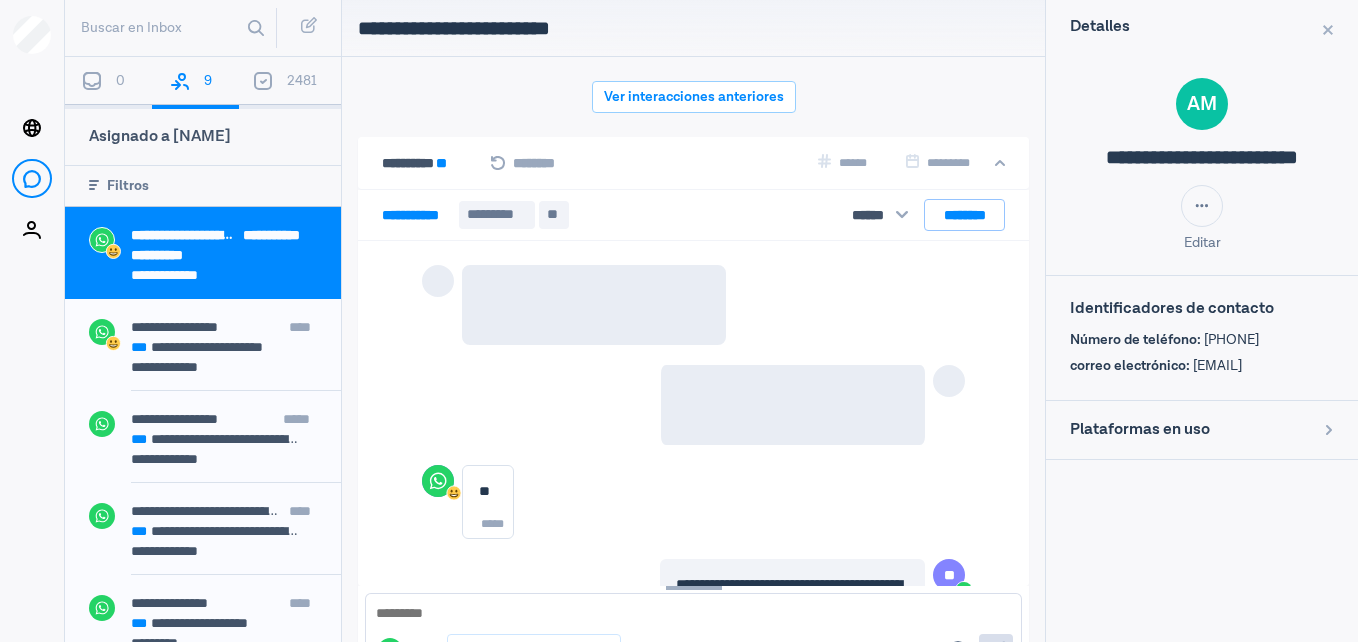scroll, scrollTop: 80, scrollLeft: 0, axis: vertical 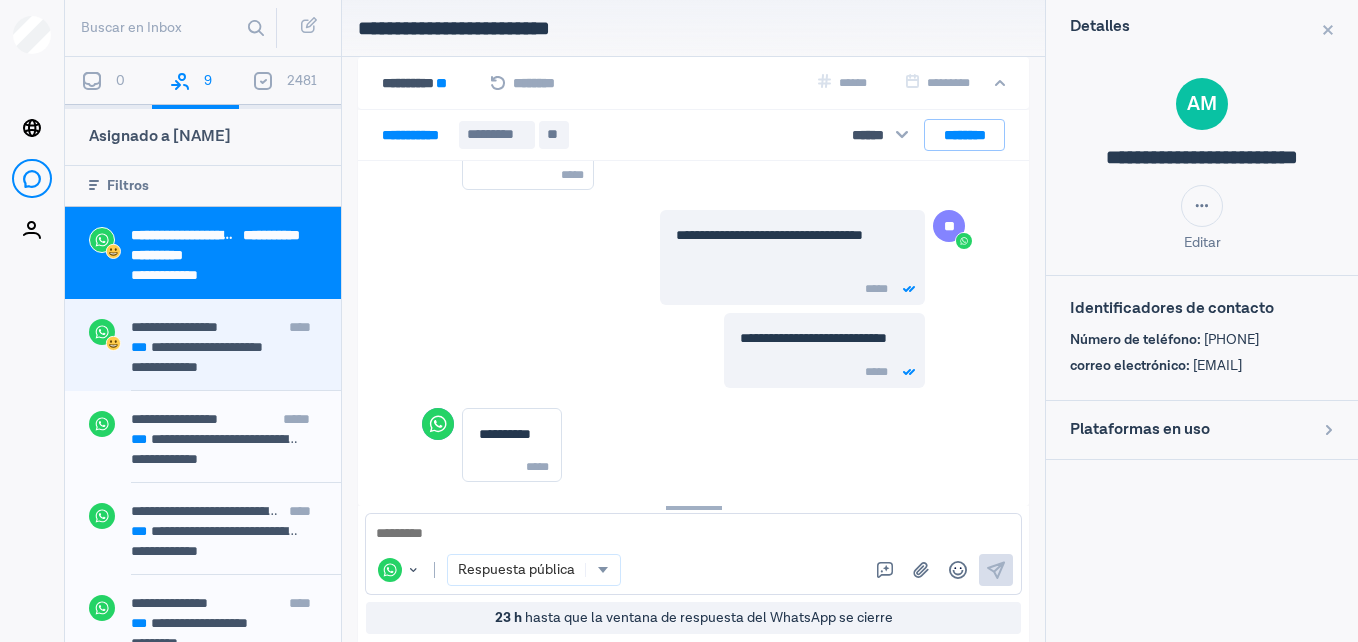 click on "**********" at bounding box center (216, 347) 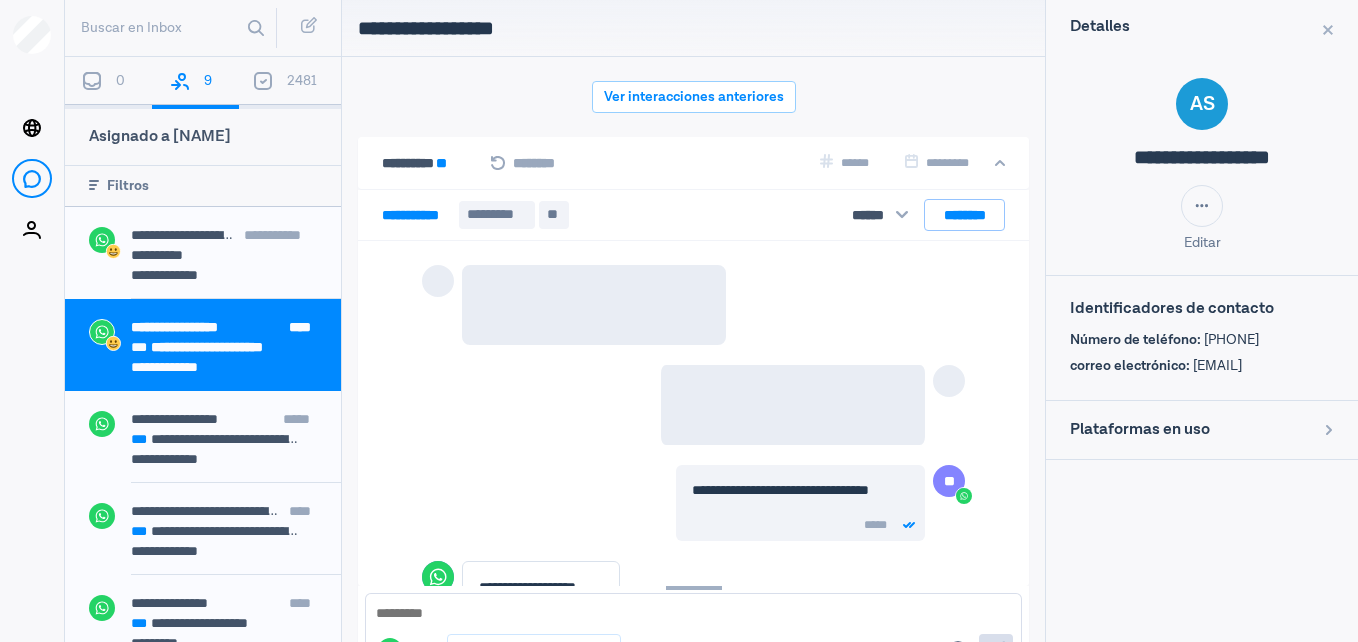 scroll, scrollTop: 80, scrollLeft: 0, axis: vertical 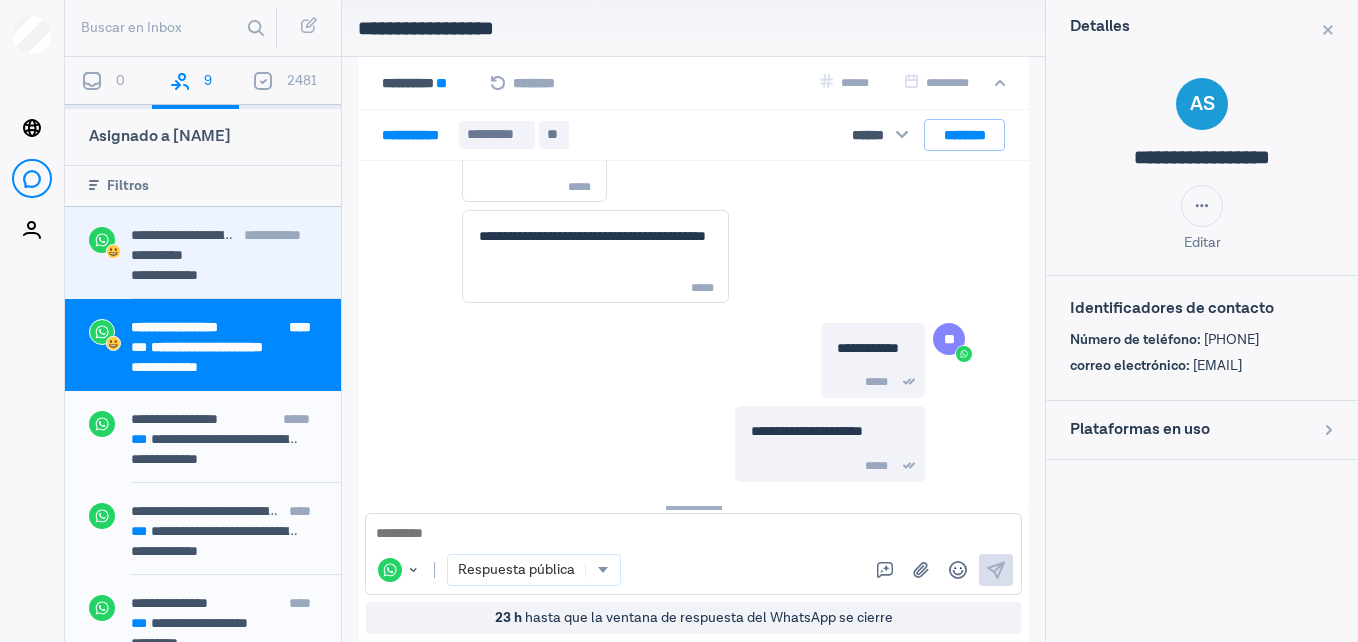 click on "**********" at bounding box center [203, 253] 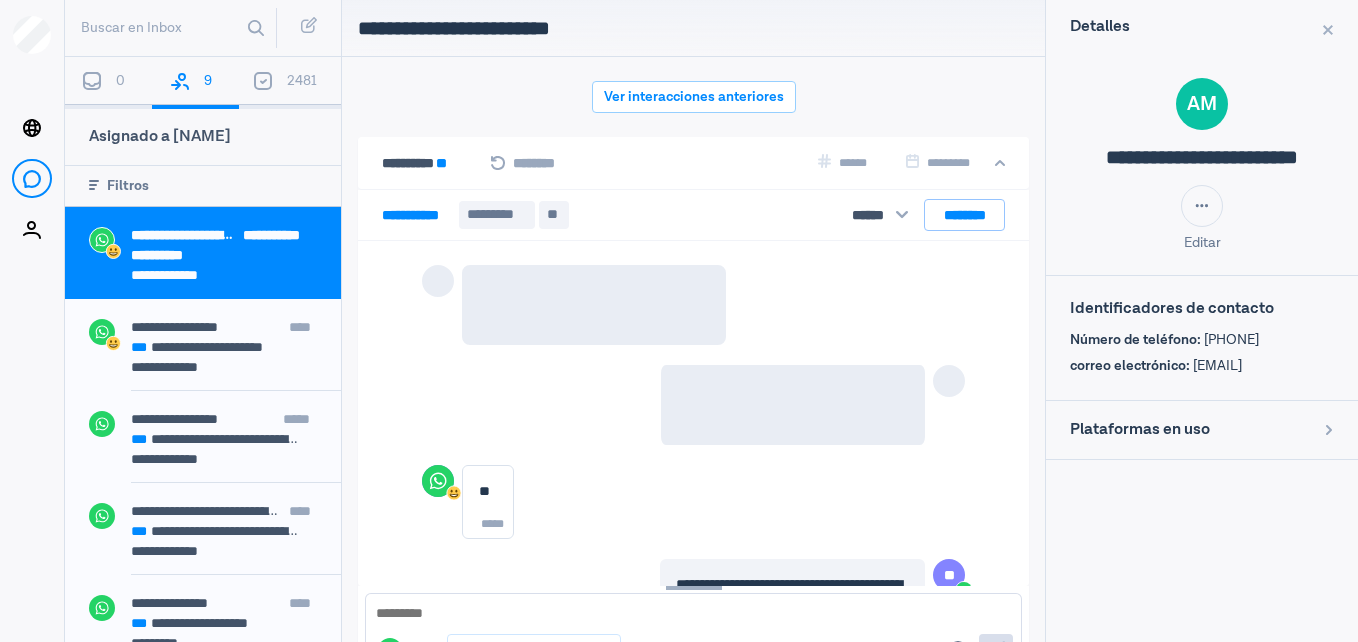 scroll, scrollTop: 80, scrollLeft: 0, axis: vertical 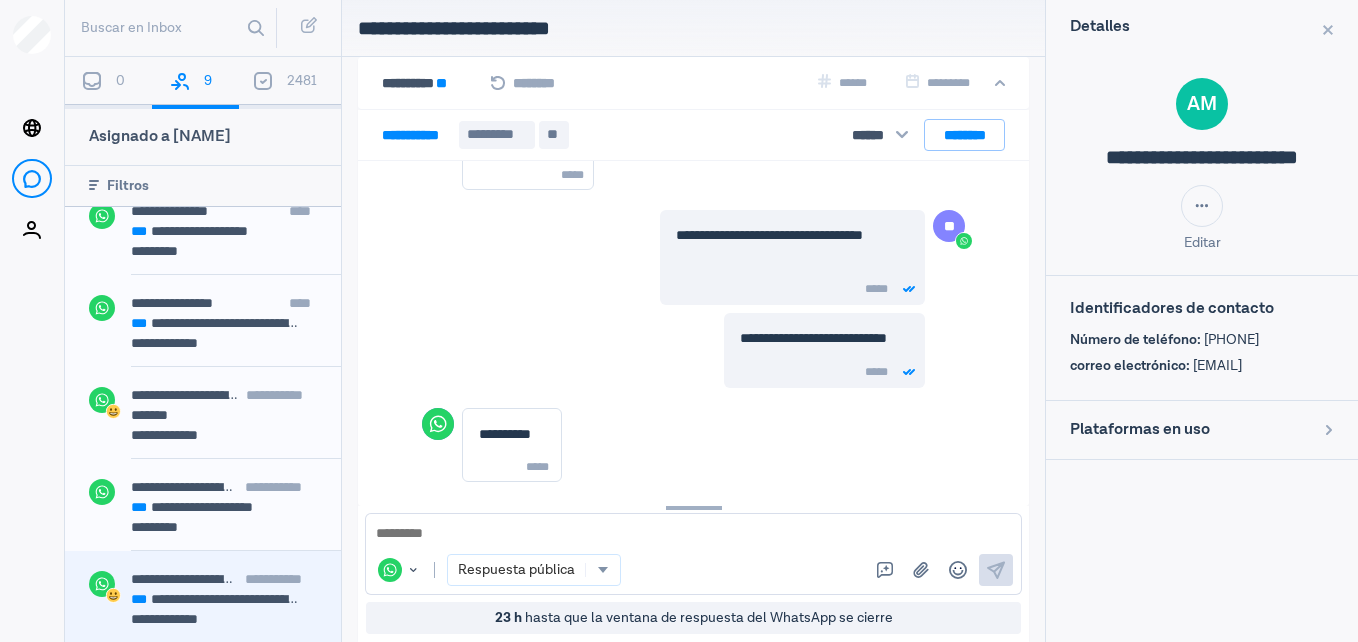 click on "**********" at bounding box center [236, 581] 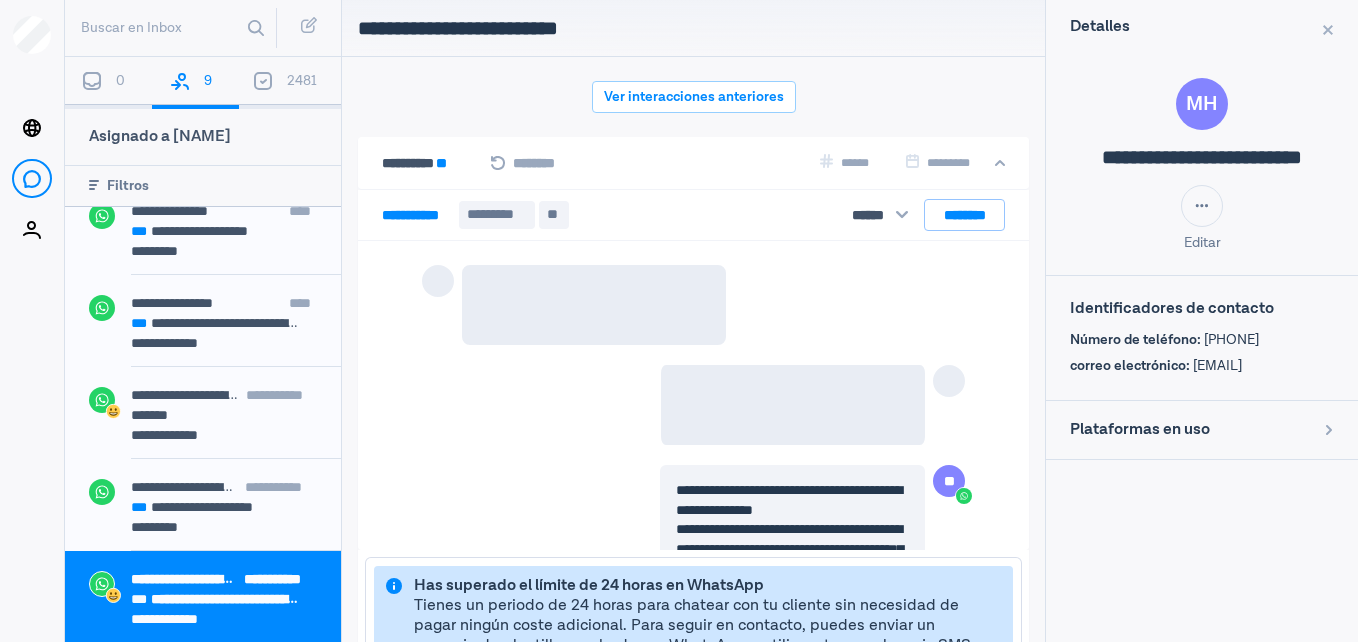 scroll, scrollTop: 2557, scrollLeft: 0, axis: vertical 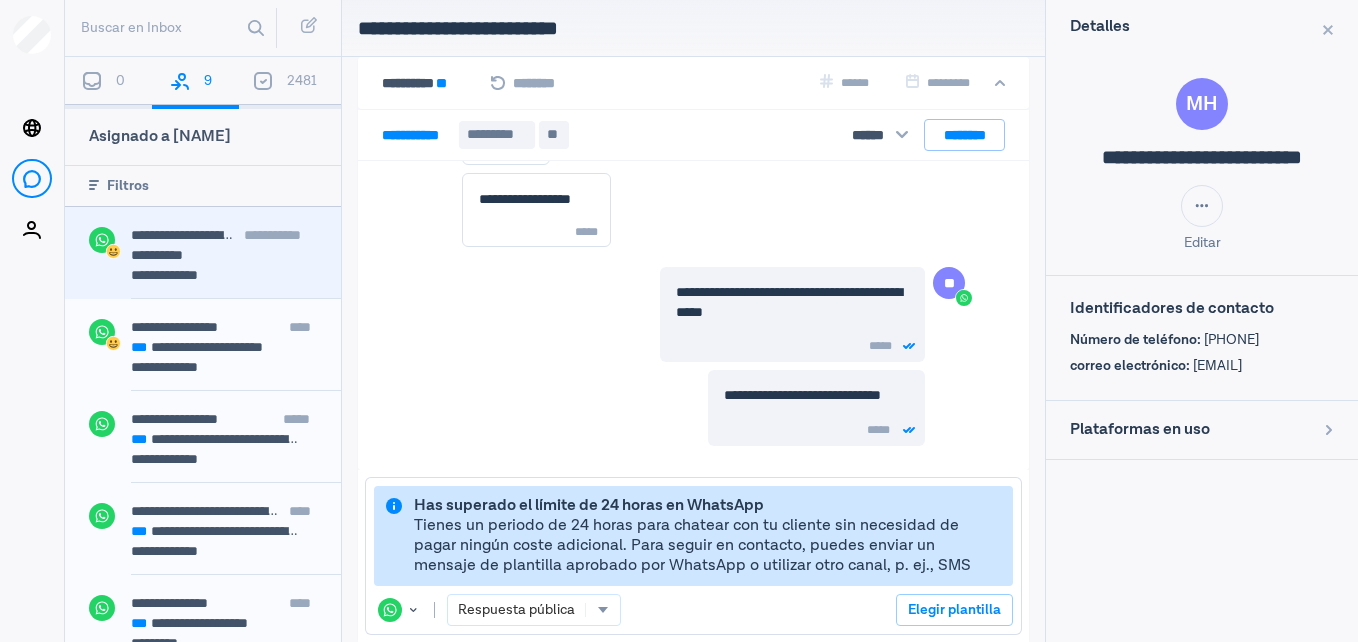 click on "**********" at bounding box center (171, 275) 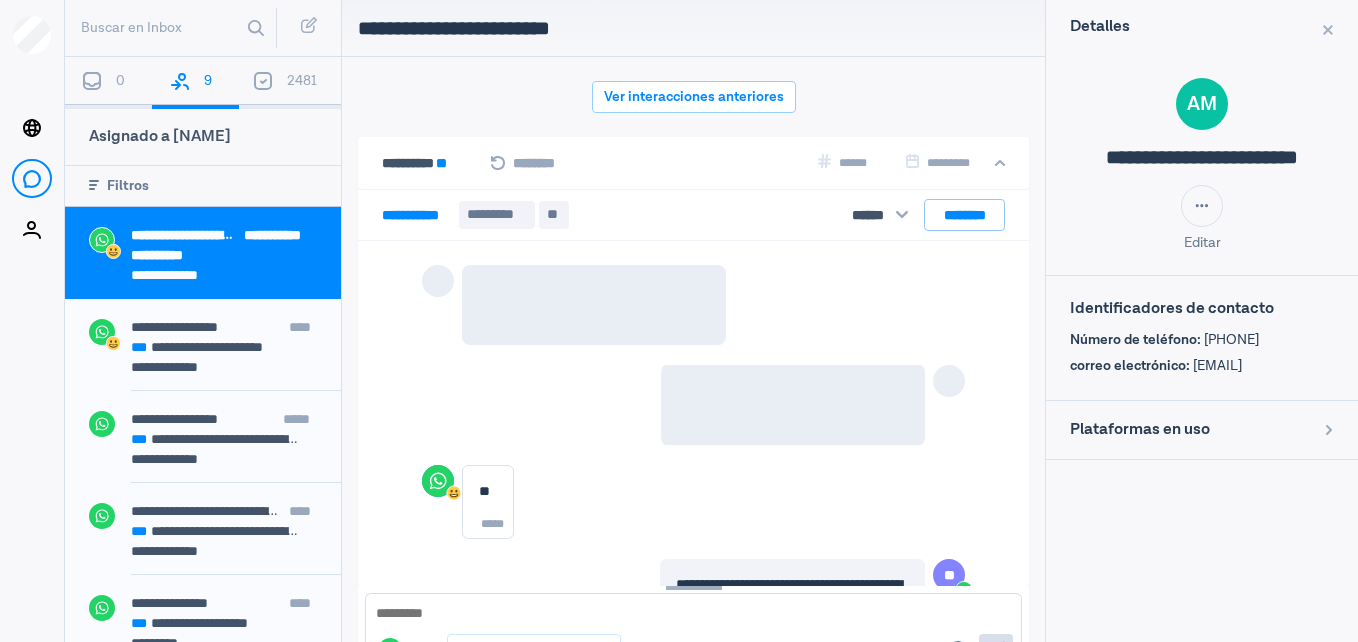 scroll, scrollTop: 80, scrollLeft: 0, axis: vertical 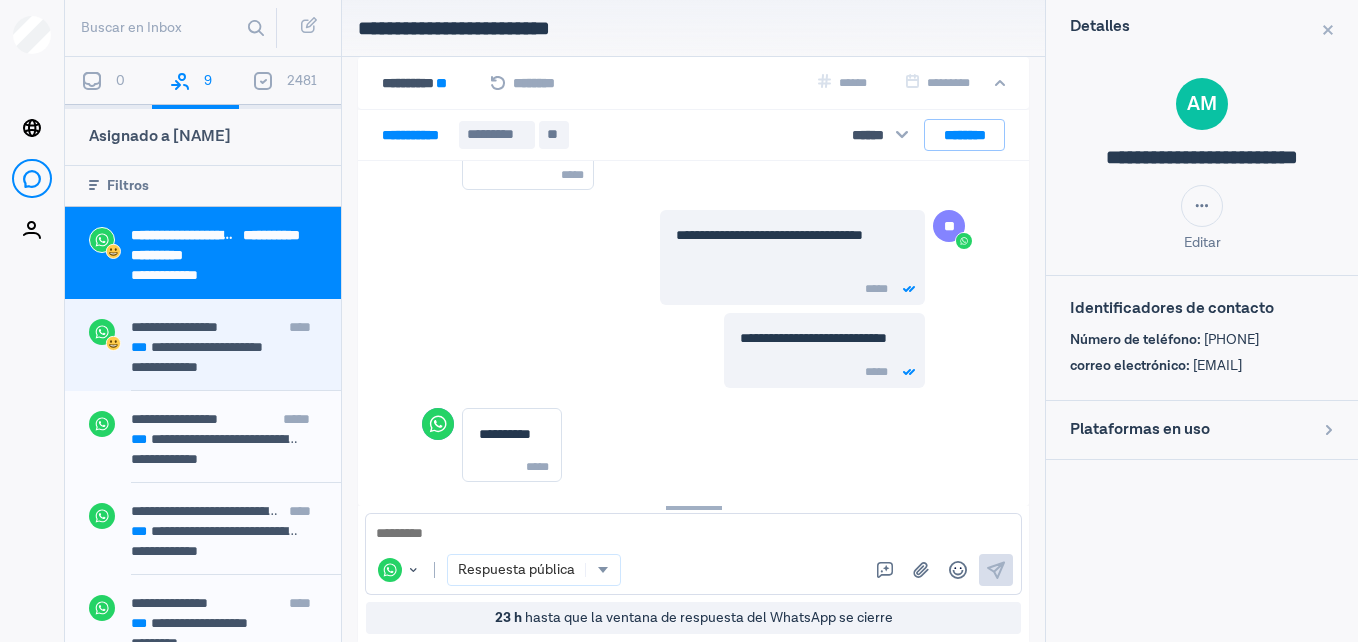 click on "**********" at bounding box center (171, 367) 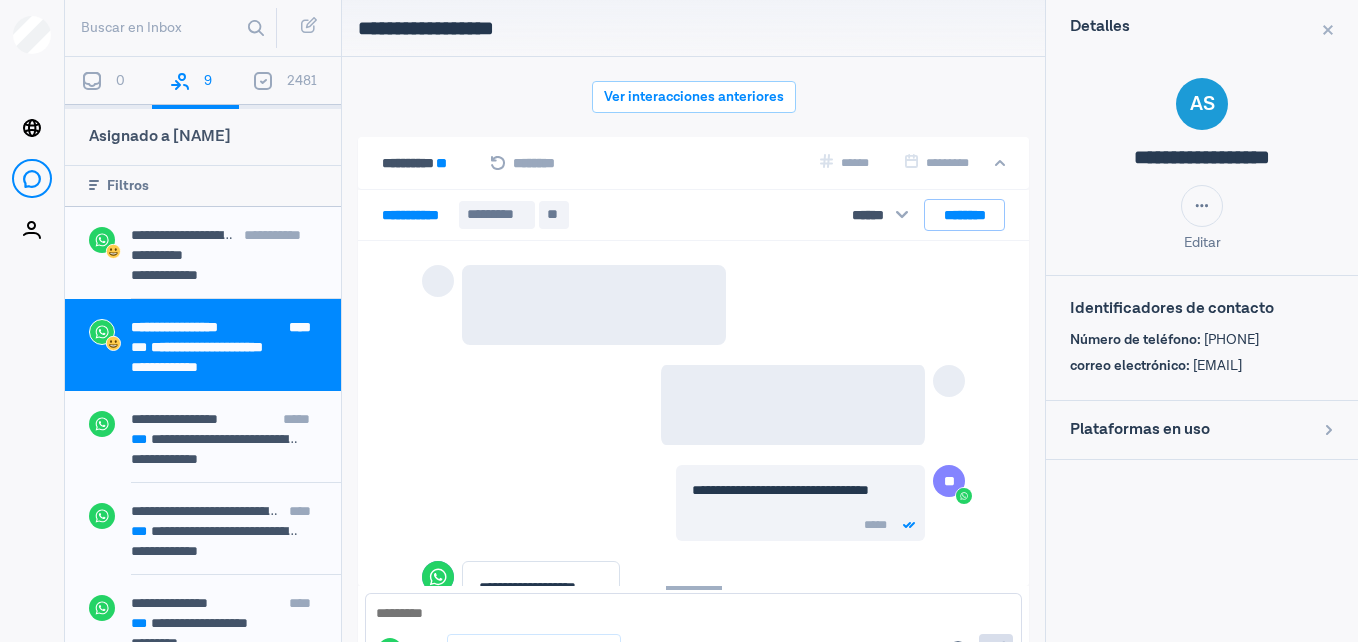 scroll, scrollTop: 1826, scrollLeft: 0, axis: vertical 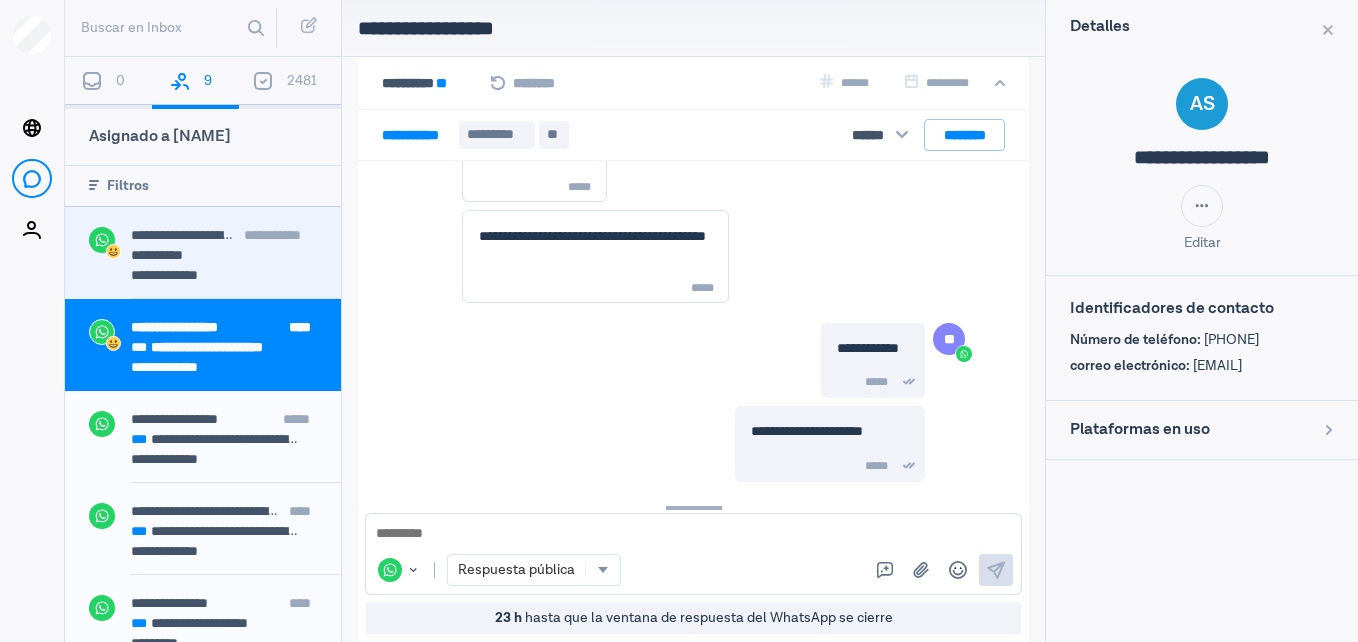 click on "**********" at bounding box center [236, 247] 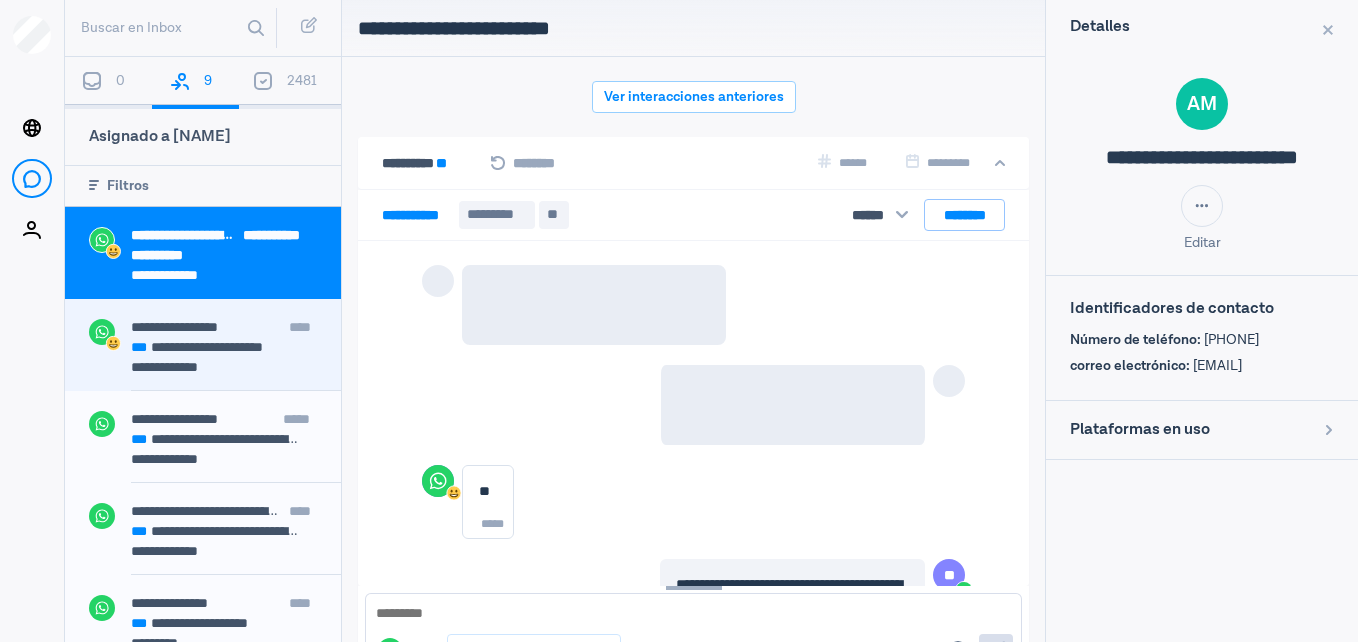 scroll, scrollTop: 80, scrollLeft: 0, axis: vertical 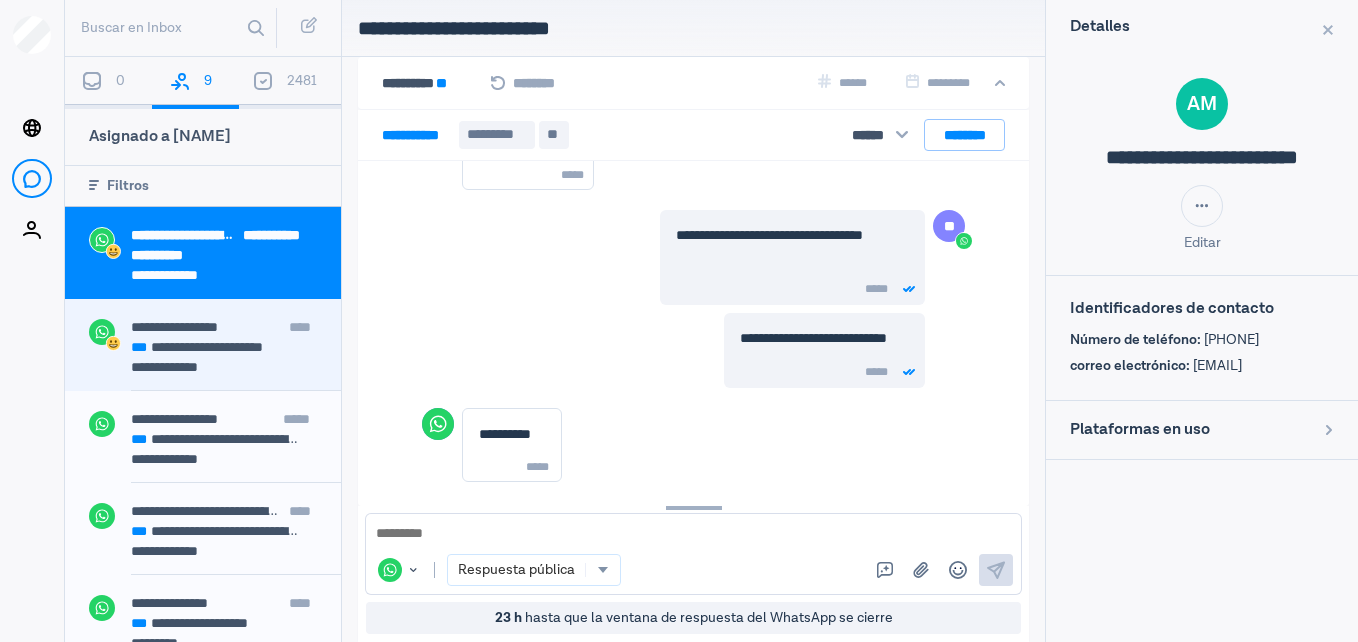 click on "**********" at bounding box center (174, 327) 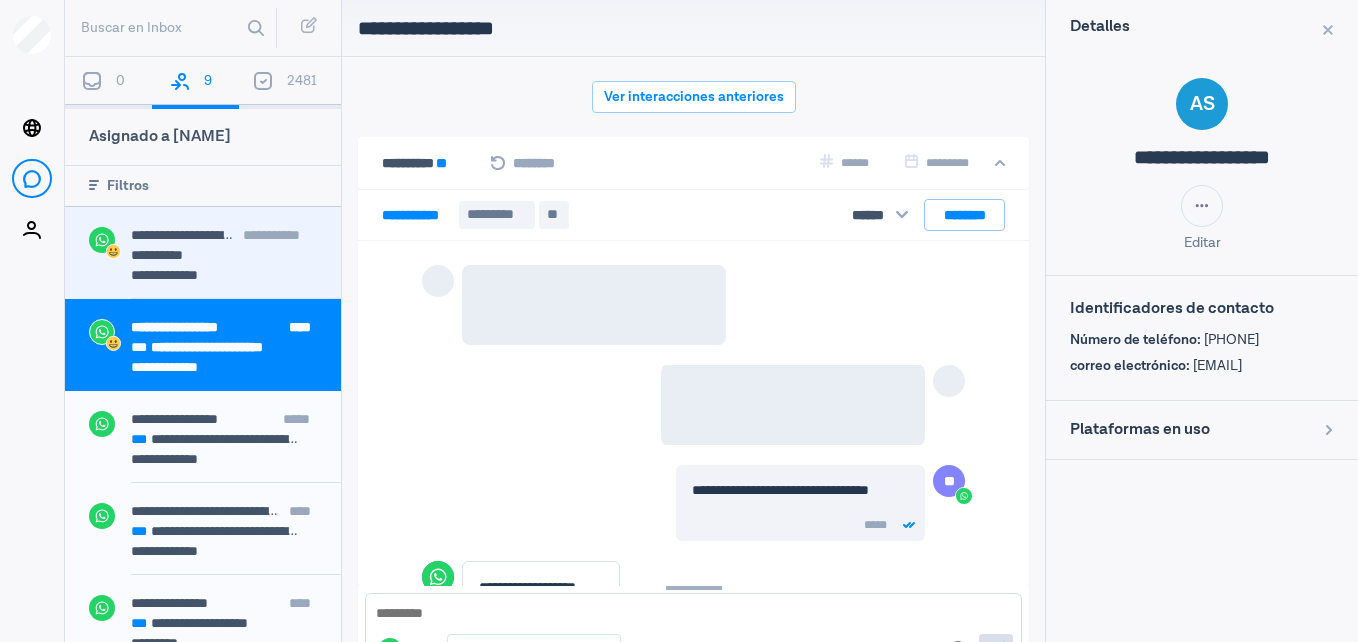 scroll, scrollTop: 1826, scrollLeft: 0, axis: vertical 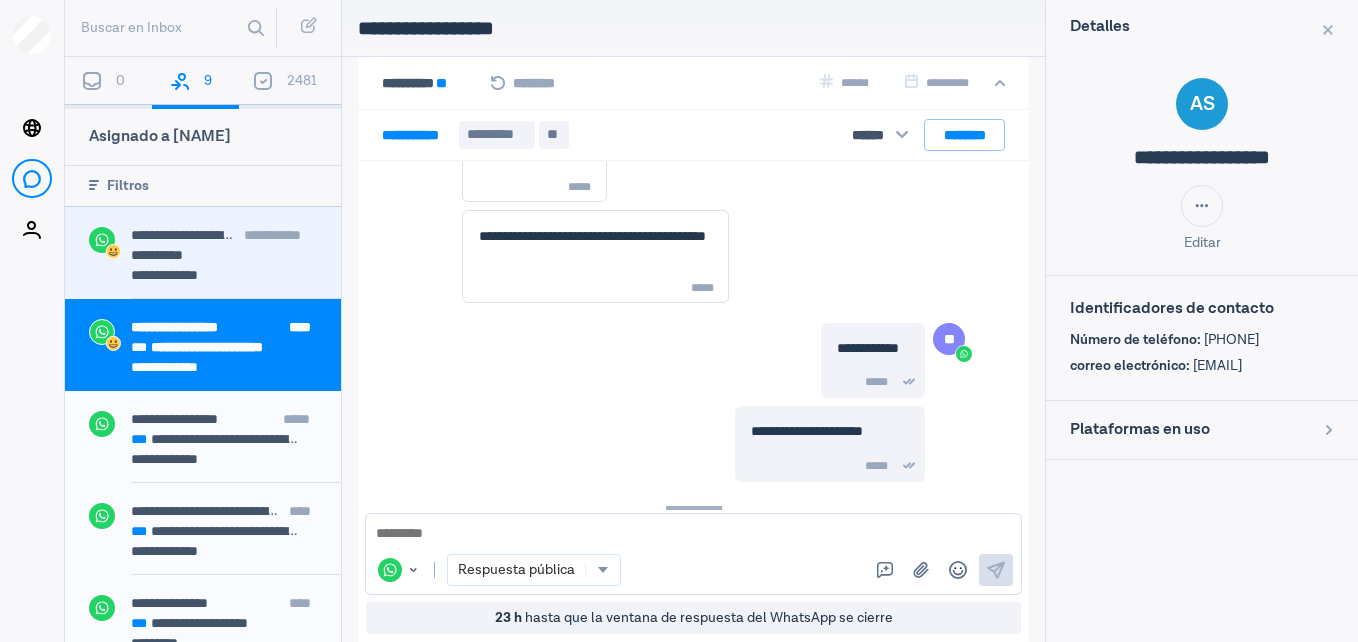 click on "**********" at bounding box center (171, 275) 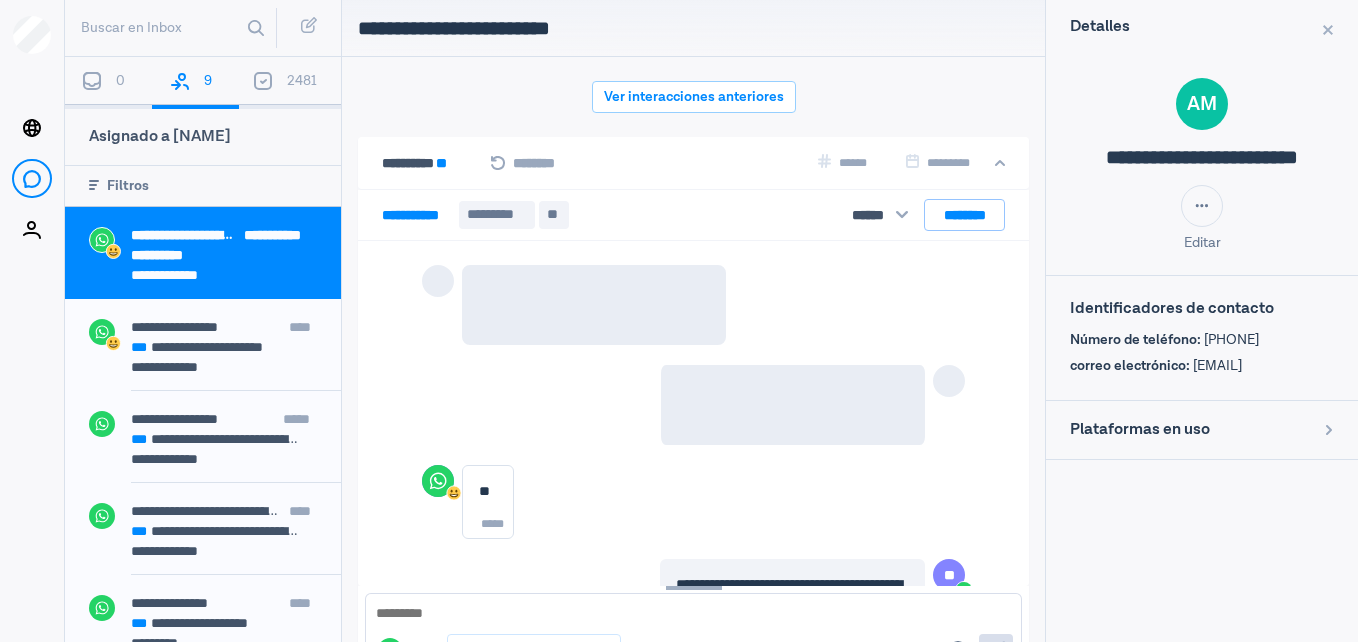 scroll, scrollTop: 2625, scrollLeft: 0, axis: vertical 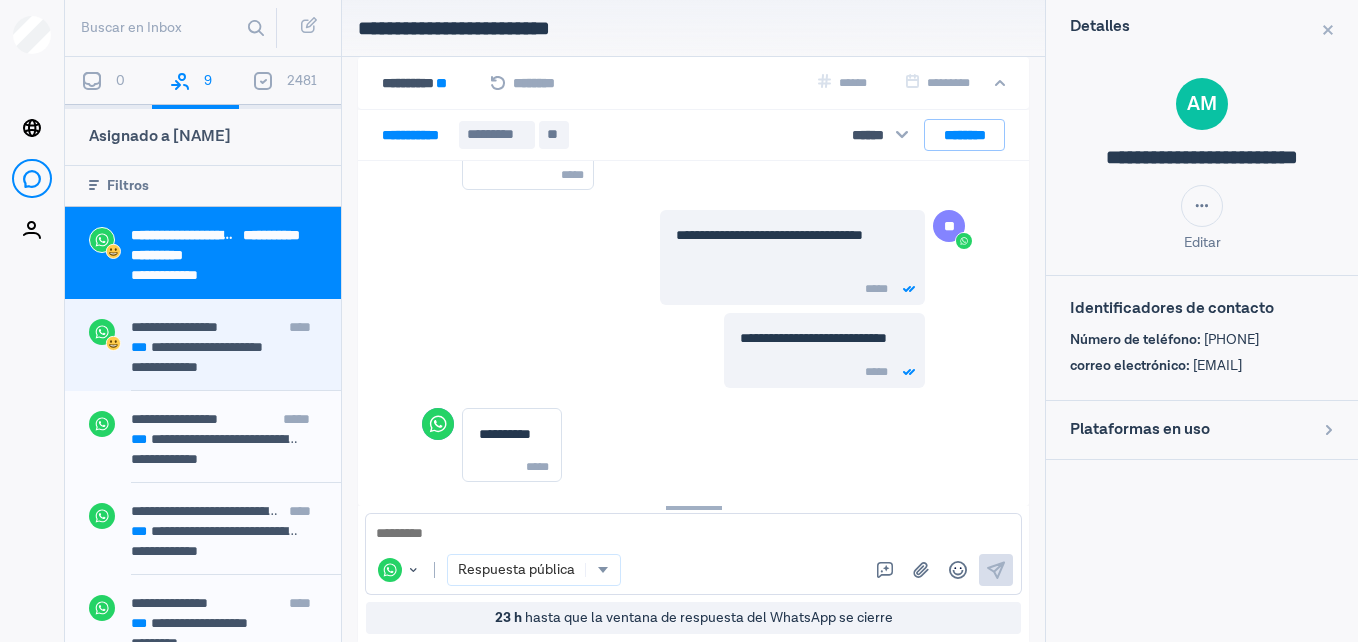 click on "**********" at bounding box center [216, 347] 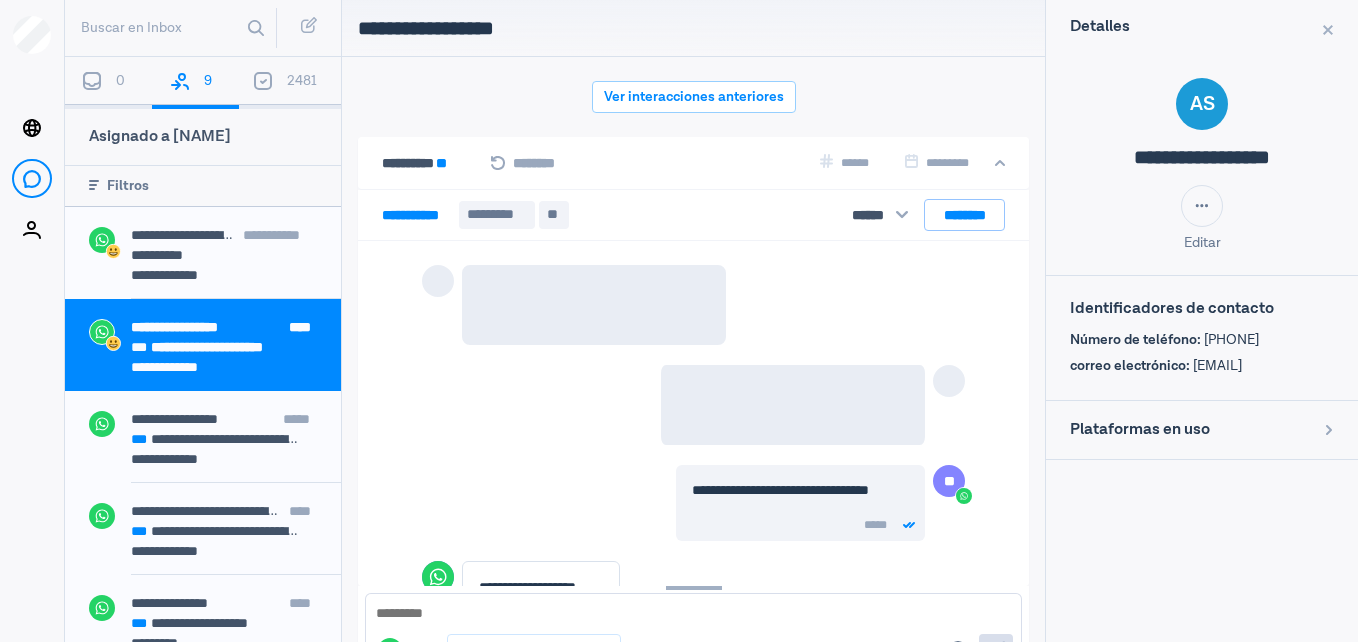 scroll, scrollTop: 1826, scrollLeft: 0, axis: vertical 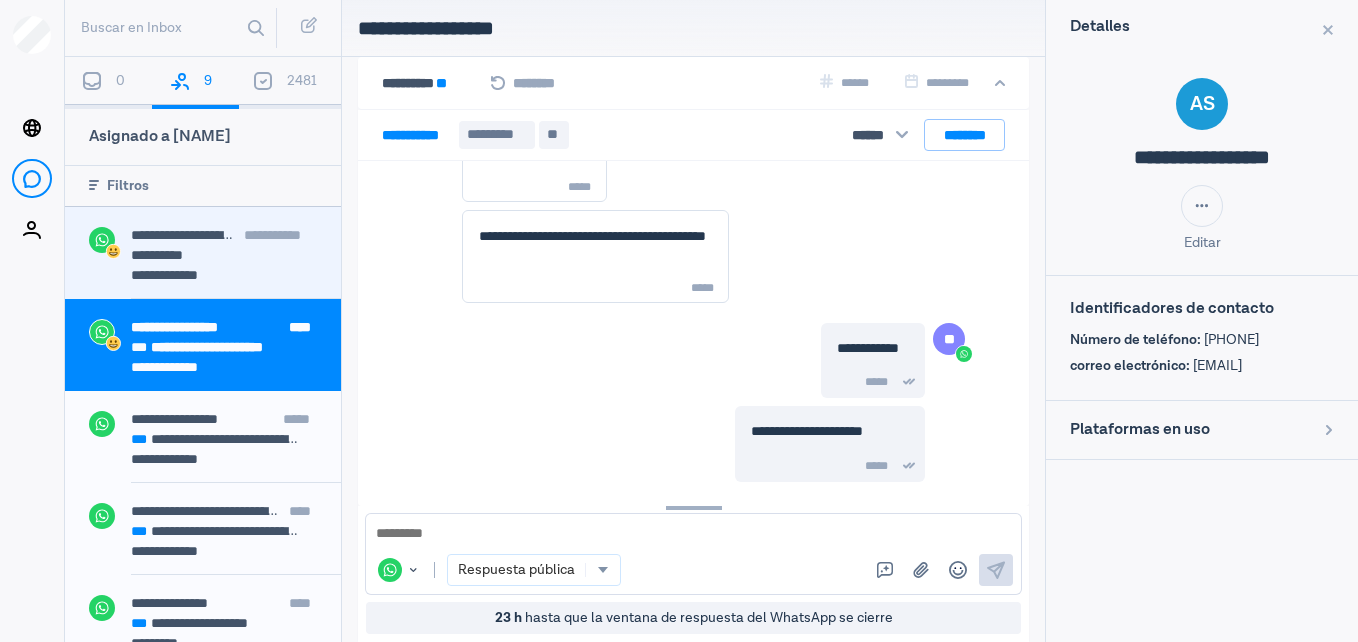 click on "**********" at bounding box center (216, 255) 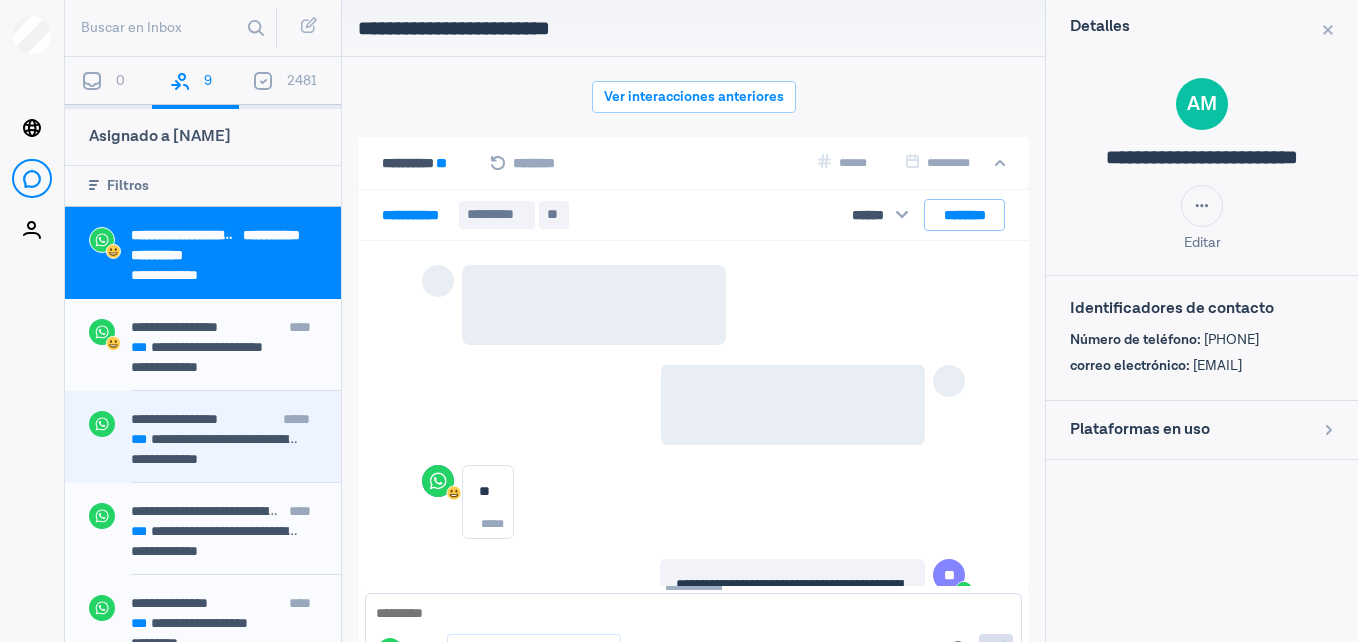 scroll, scrollTop: 80, scrollLeft: 0, axis: vertical 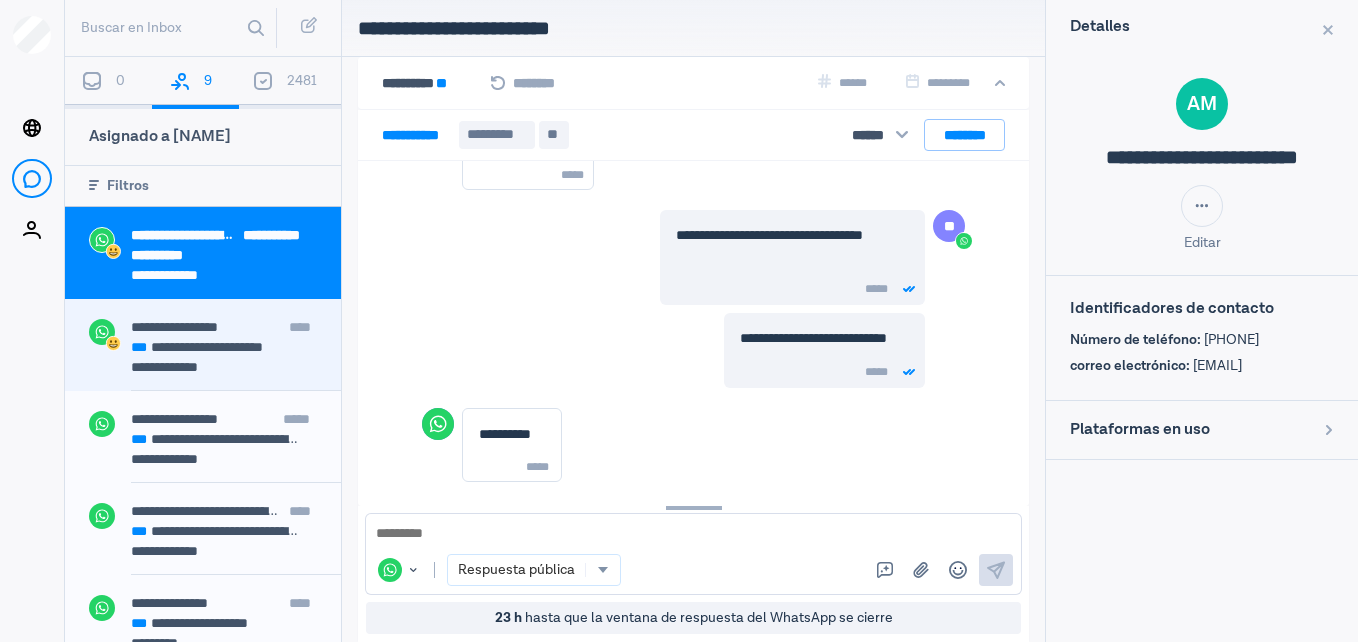 click on "**********" at bounding box center (216, 347) 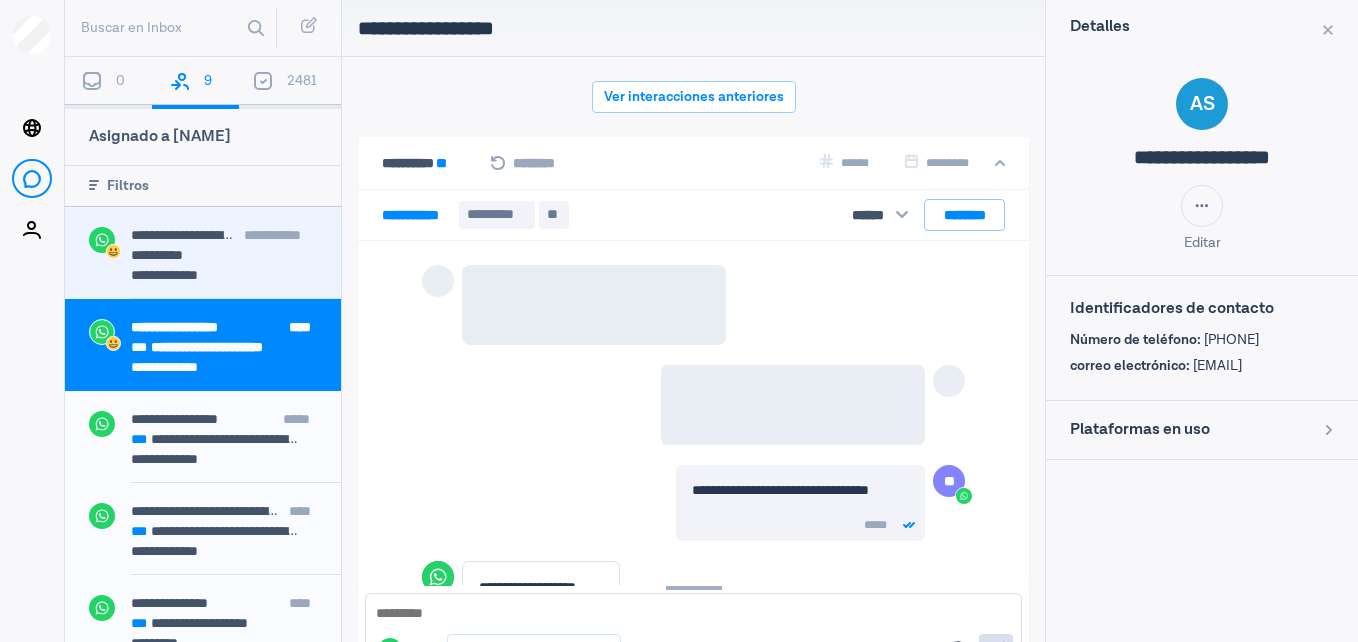 click on "**********" at bounding box center [224, 277] 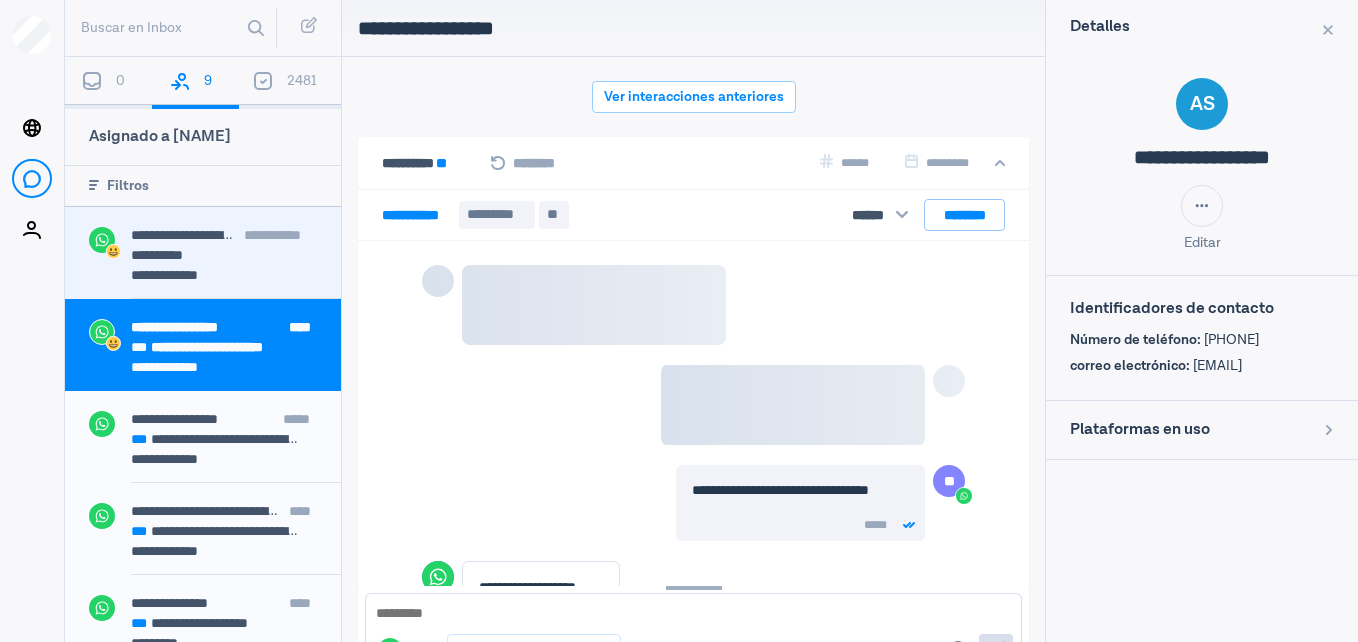 scroll, scrollTop: 0, scrollLeft: 0, axis: both 